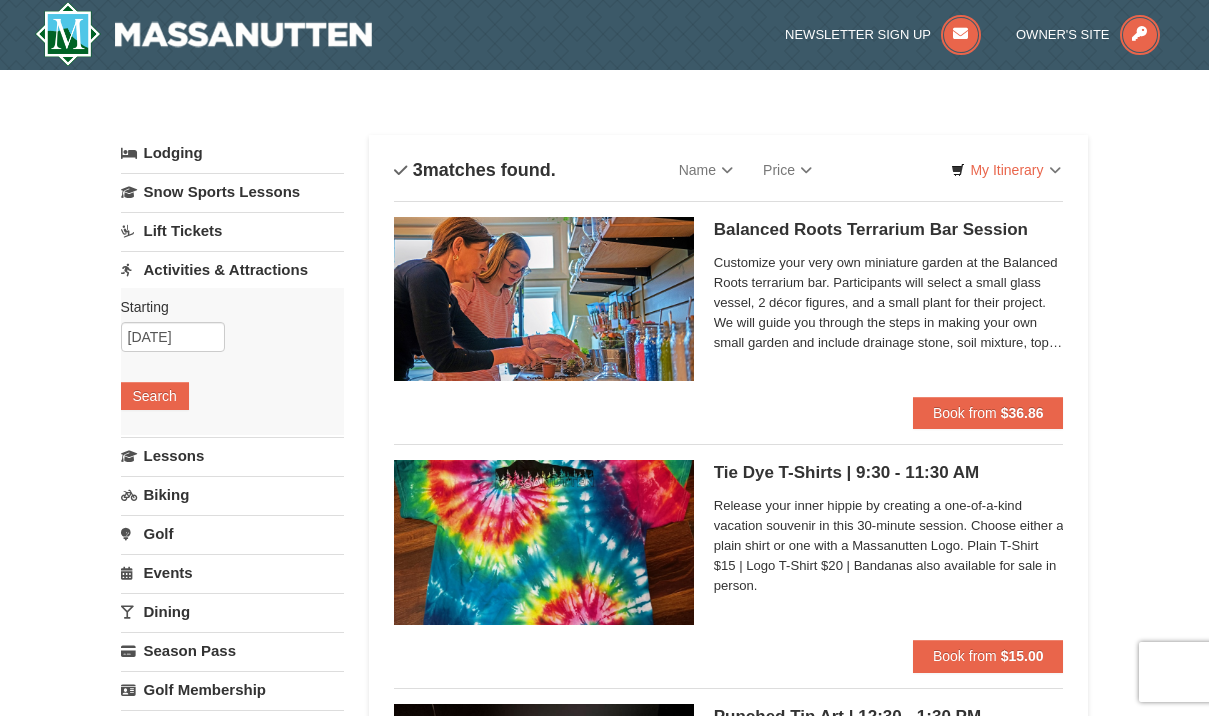 scroll, scrollTop: 0, scrollLeft: 0, axis: both 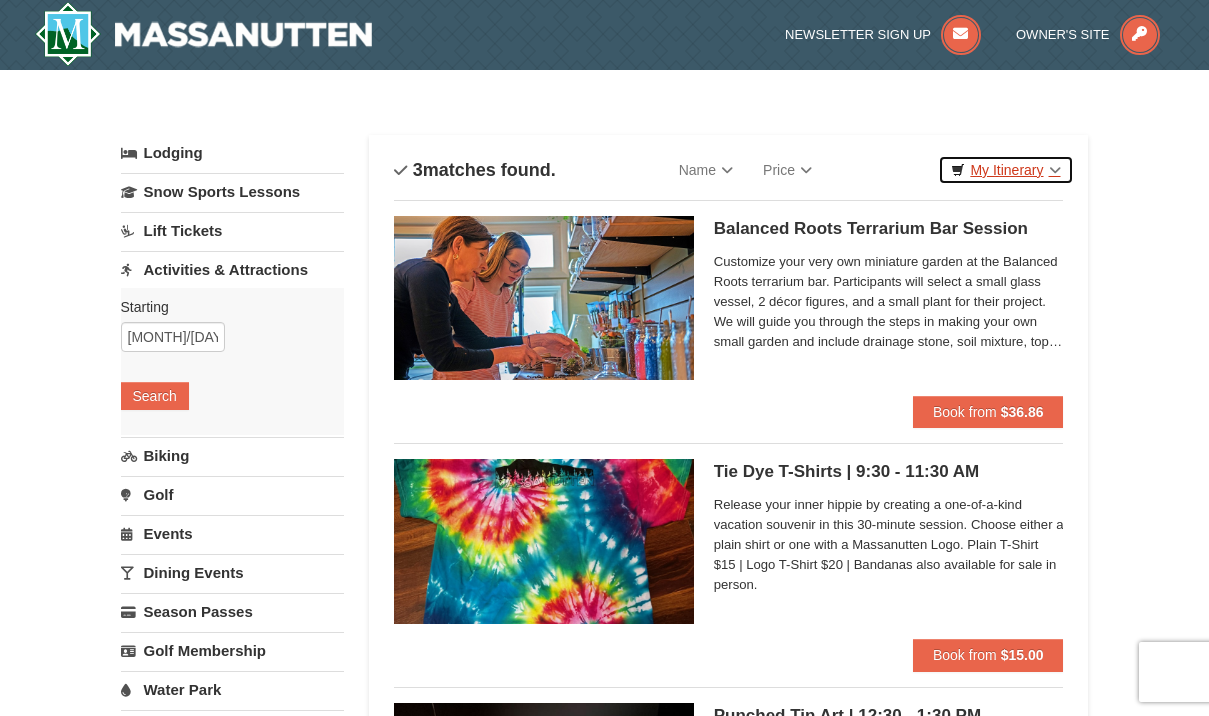 click on "My Itinerary" at bounding box center (1005, 170) 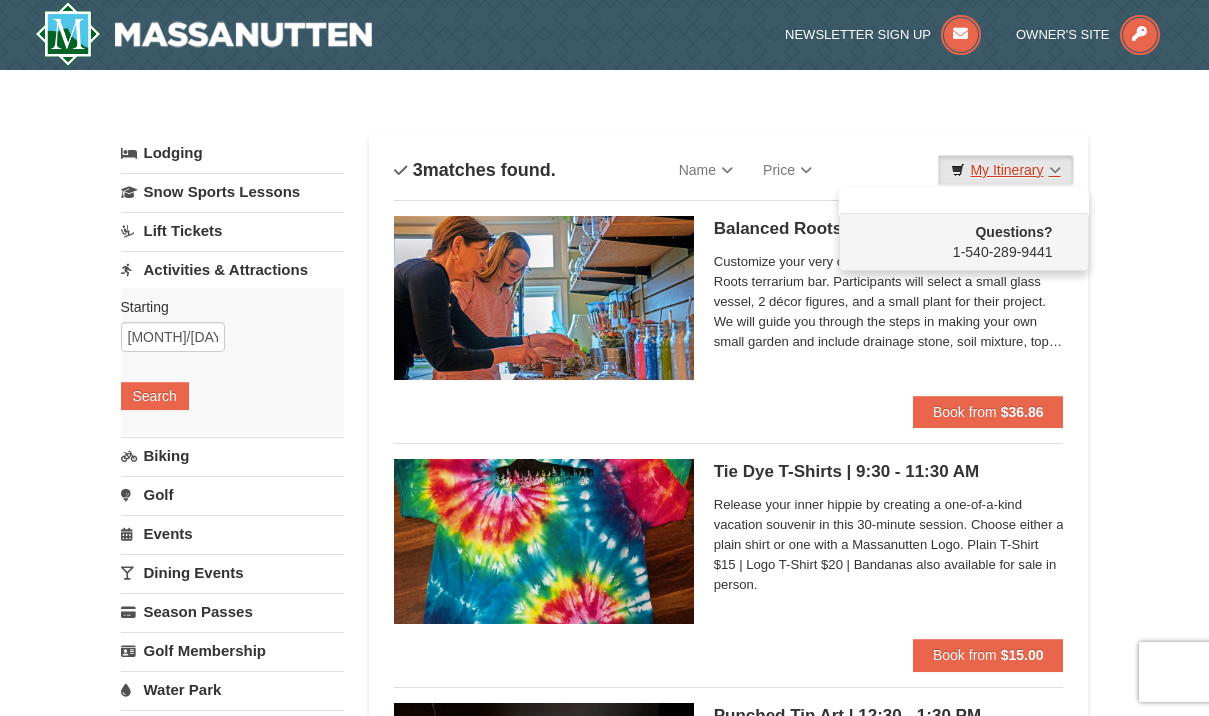 click on "My Itinerary" at bounding box center (1005, 170) 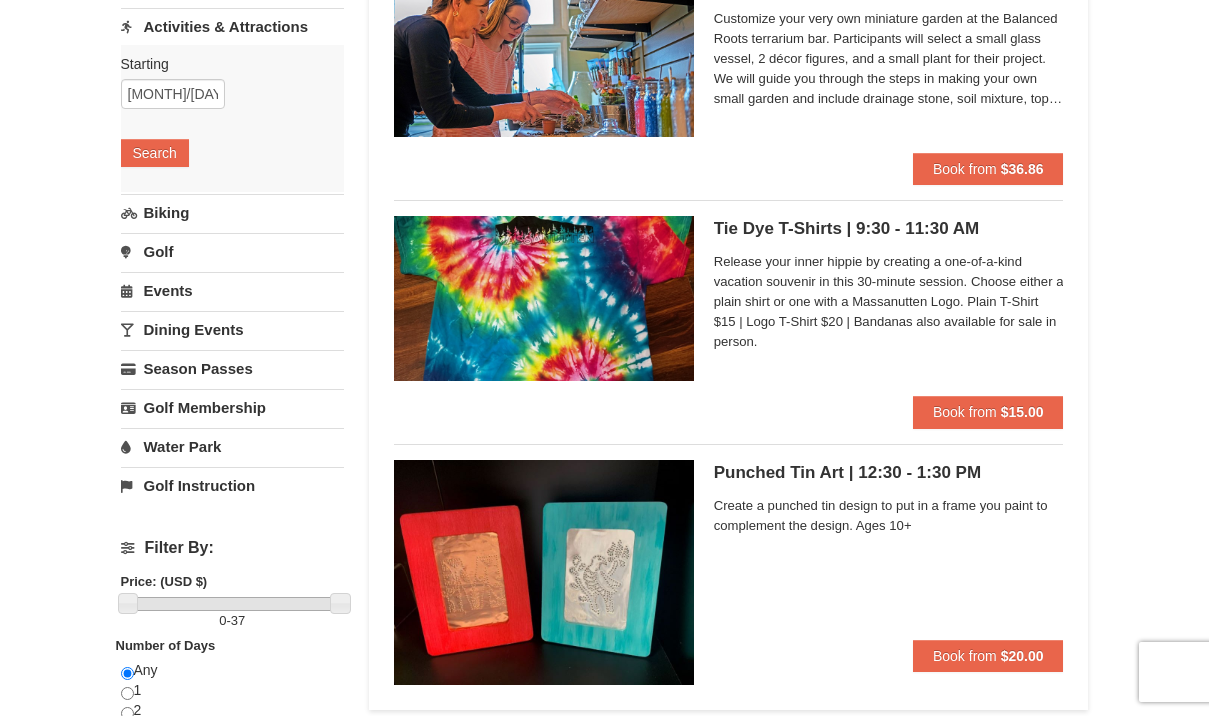 scroll, scrollTop: 0, scrollLeft: 0, axis: both 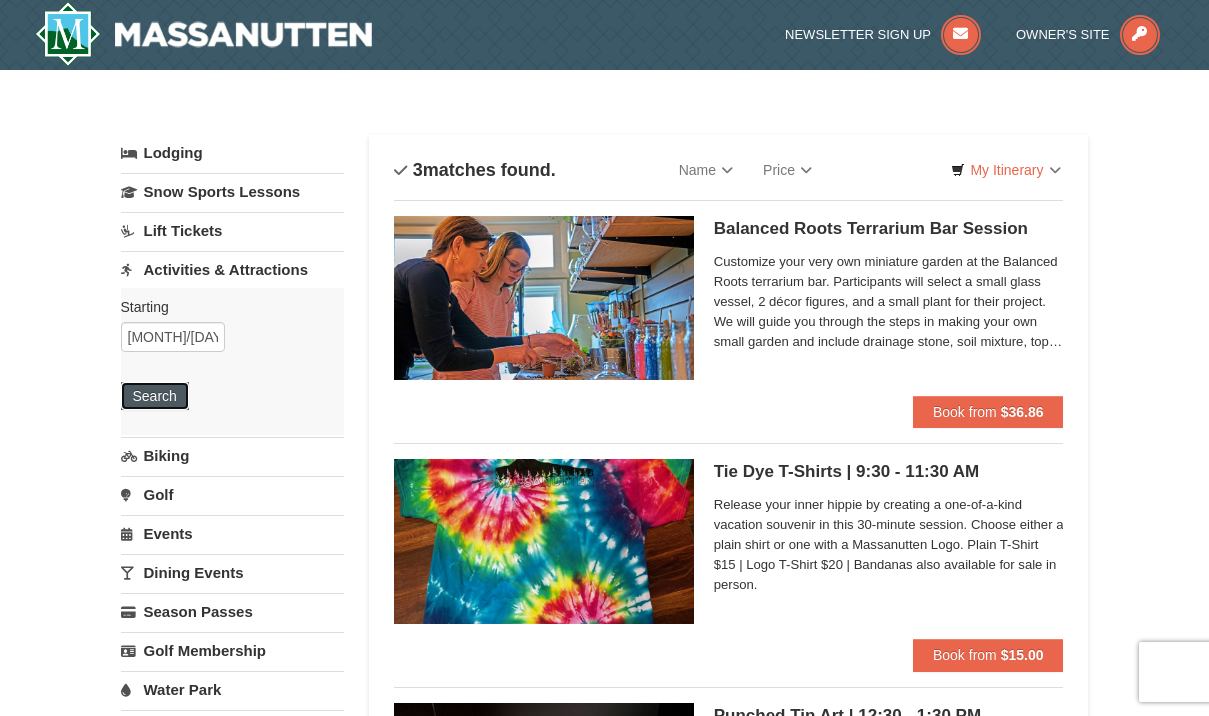 click on "Search" at bounding box center [155, 396] 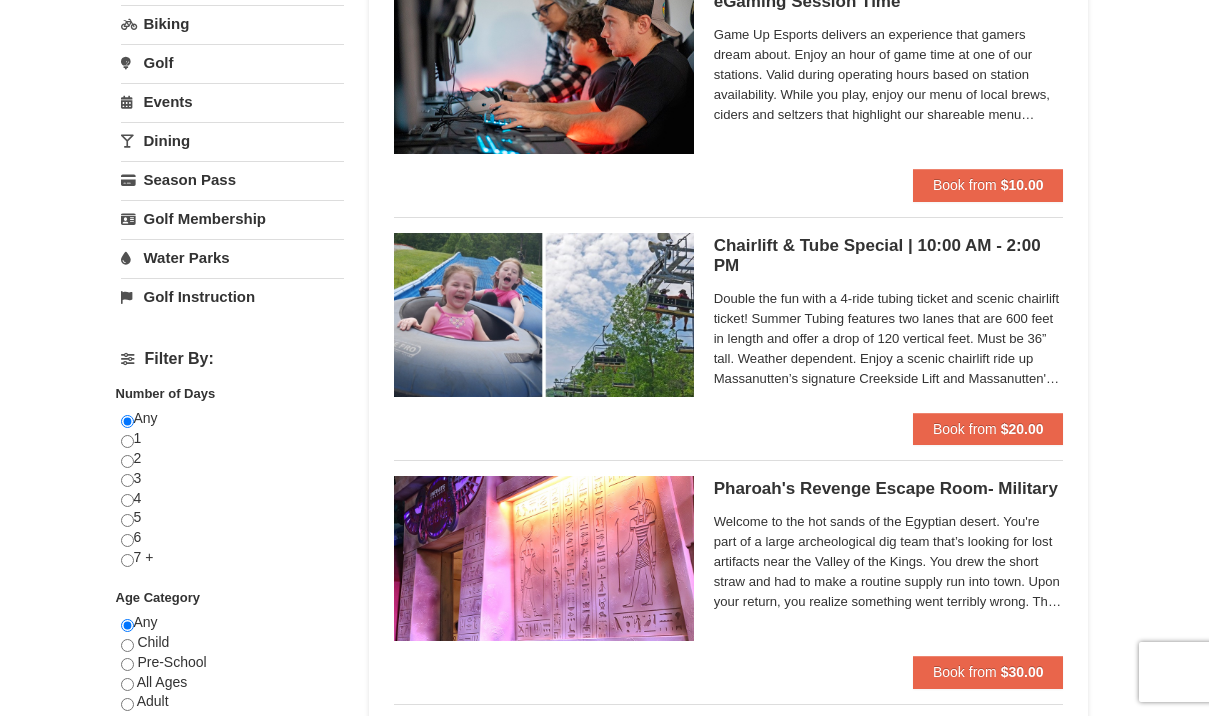 select on "8" 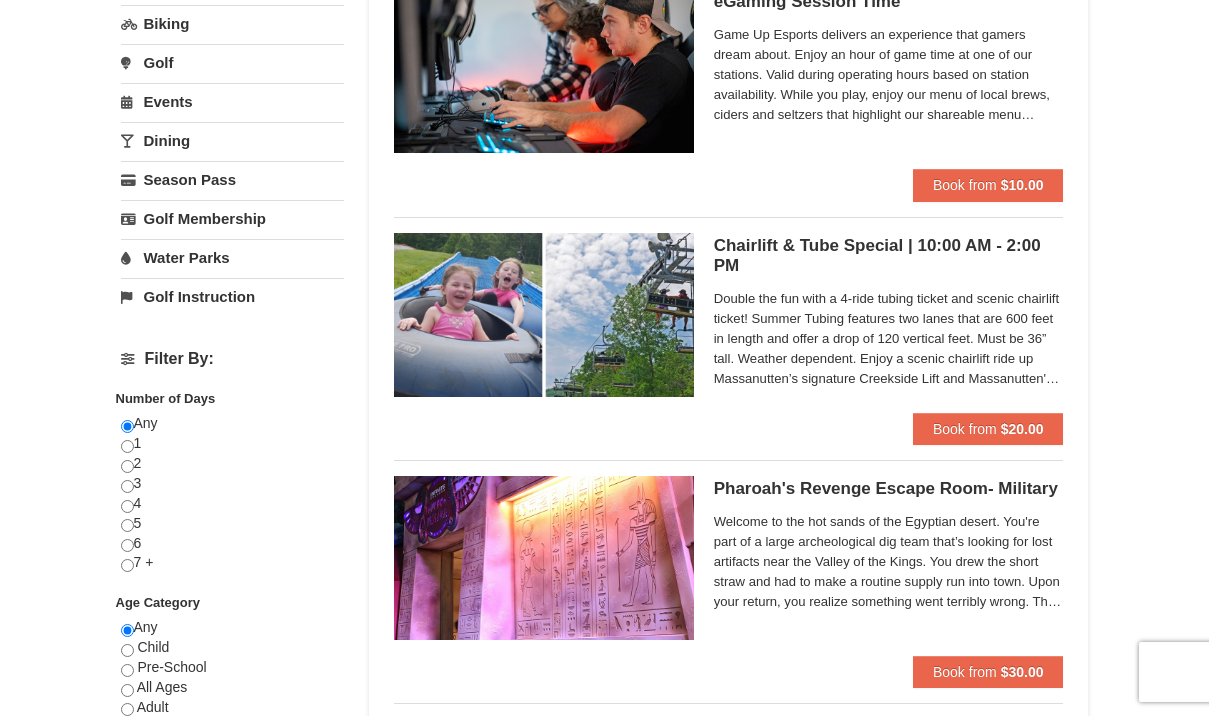 scroll, scrollTop: 477, scrollLeft: 0, axis: vertical 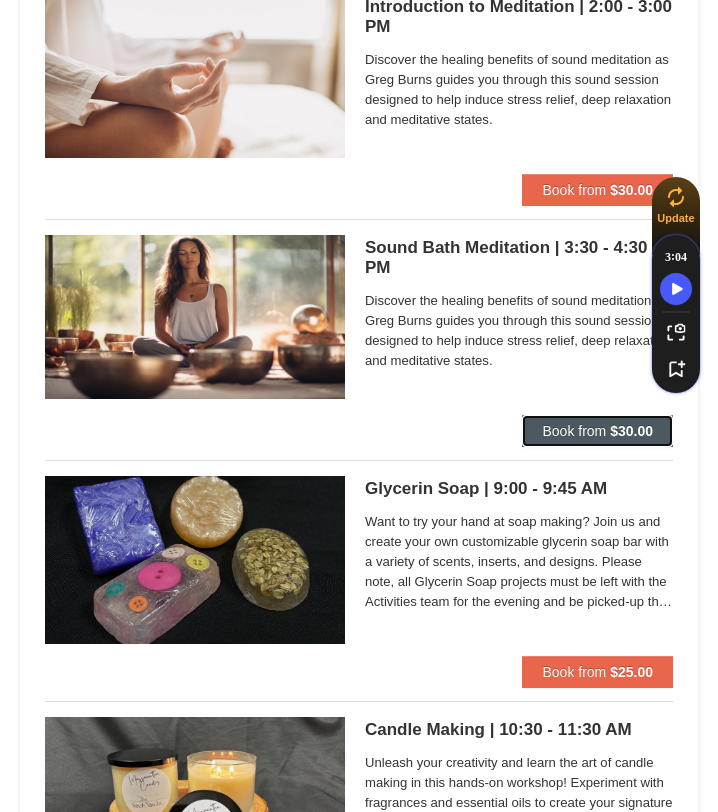 click on "Book from" at bounding box center (574, 431) 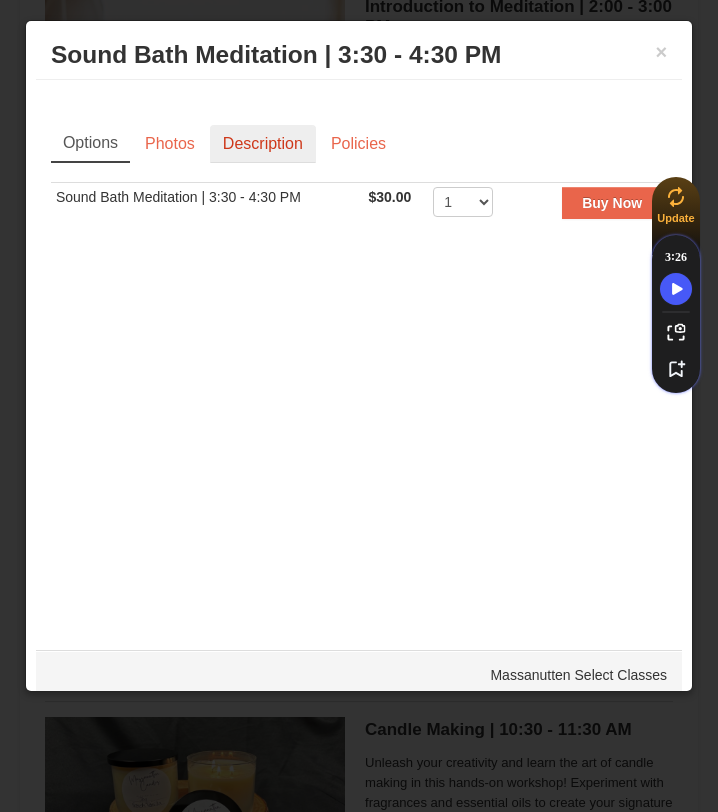 click on "Description" at bounding box center (263, 144) 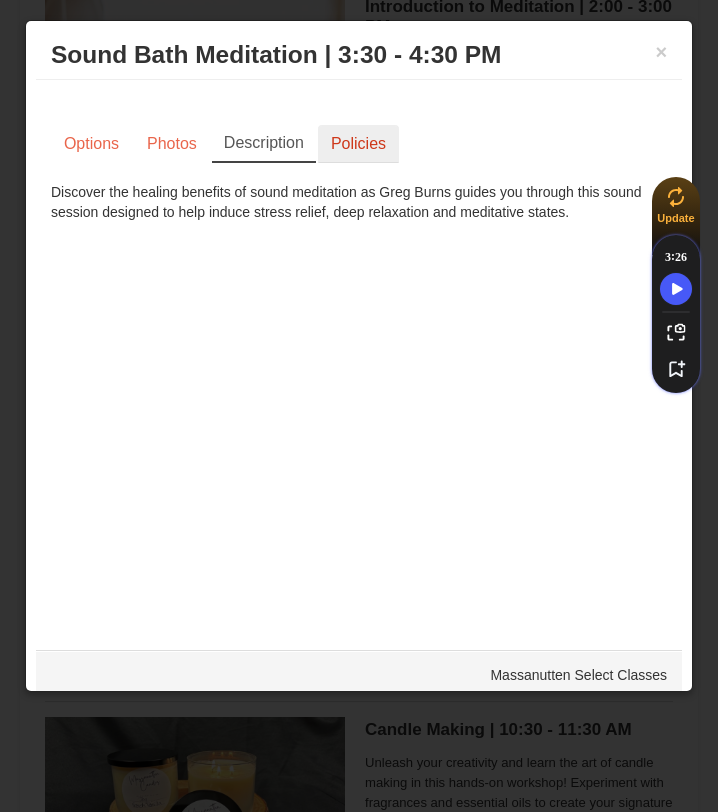 click on "Policies" at bounding box center [358, 144] 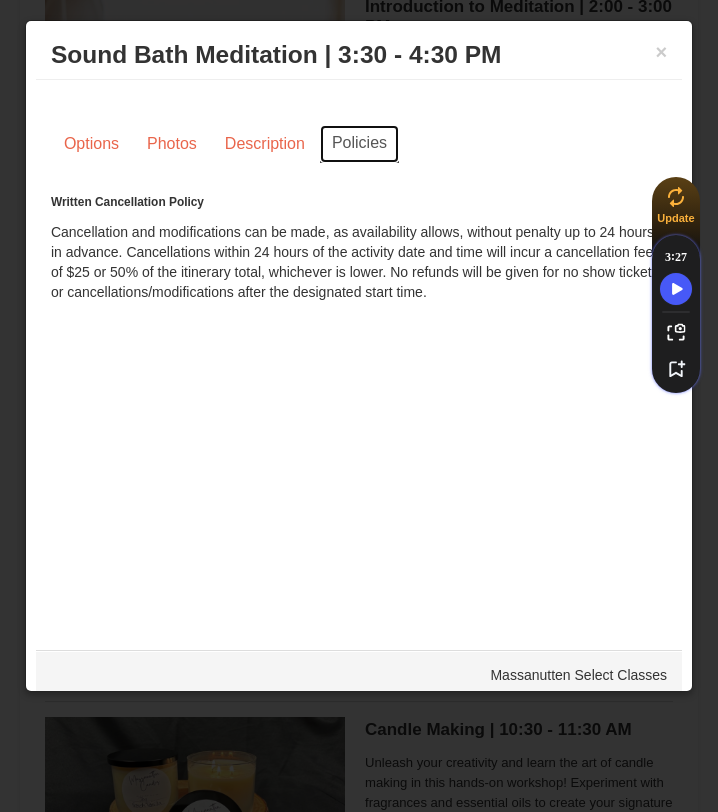 scroll, scrollTop: 19, scrollLeft: 0, axis: vertical 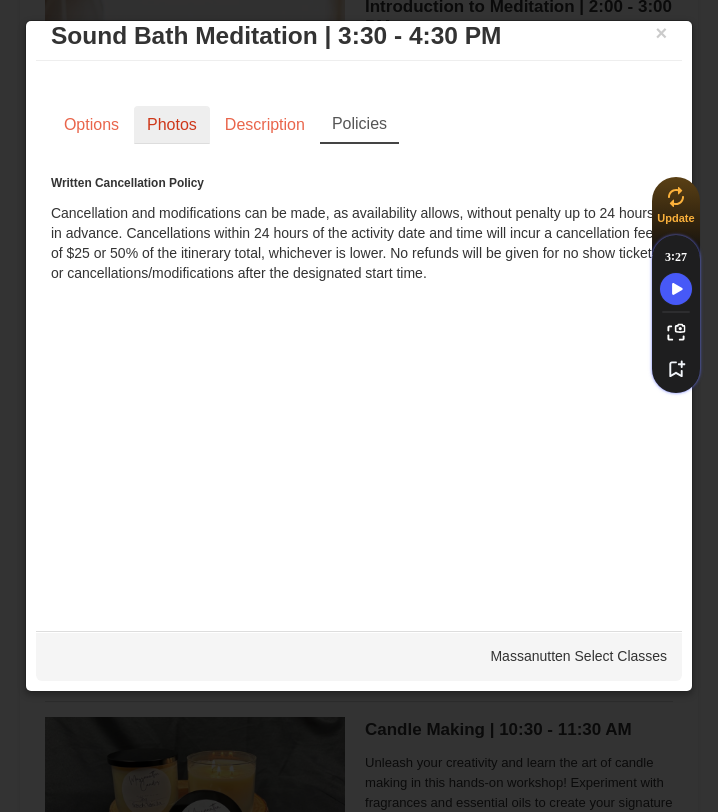 click on "Photos" at bounding box center (172, 125) 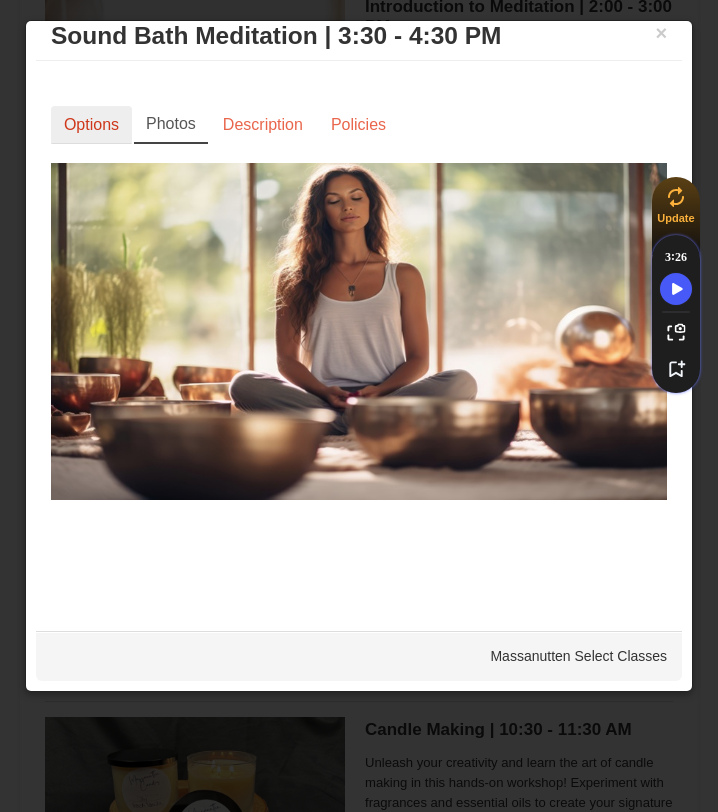 click on "Options" at bounding box center (91, 125) 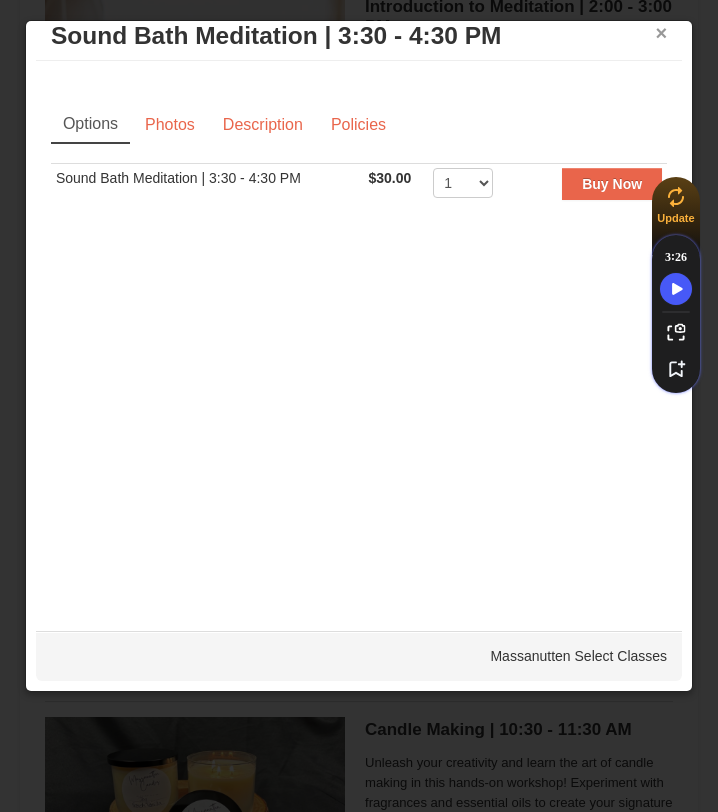 click on "×" at bounding box center [661, 33] 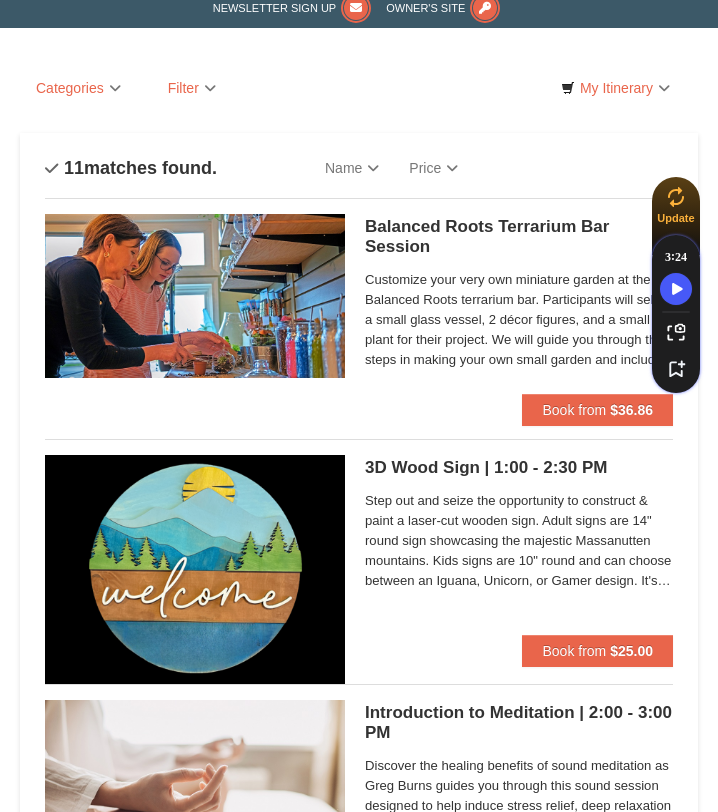 scroll, scrollTop: 0, scrollLeft: 0, axis: both 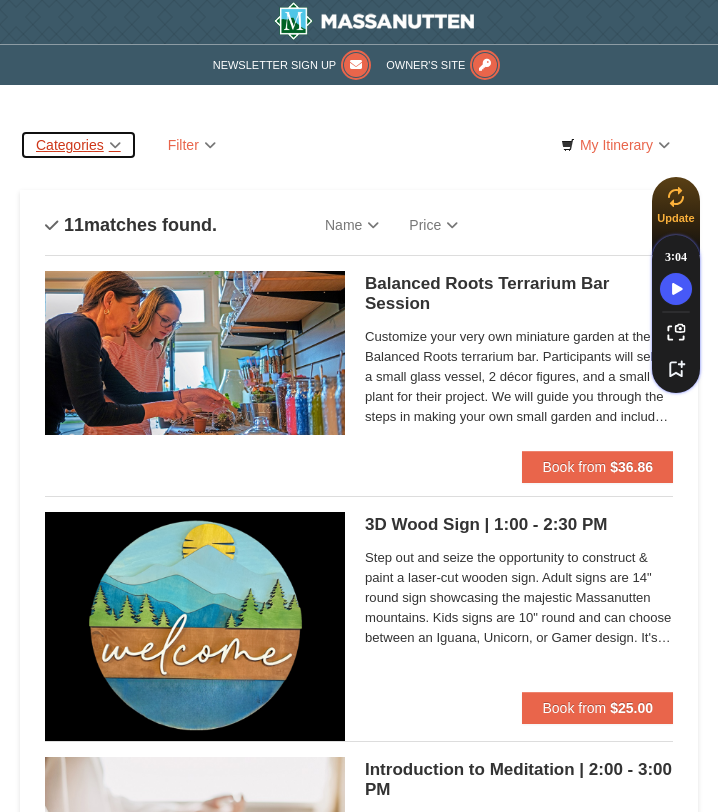 click on "Categories" at bounding box center [78, 145] 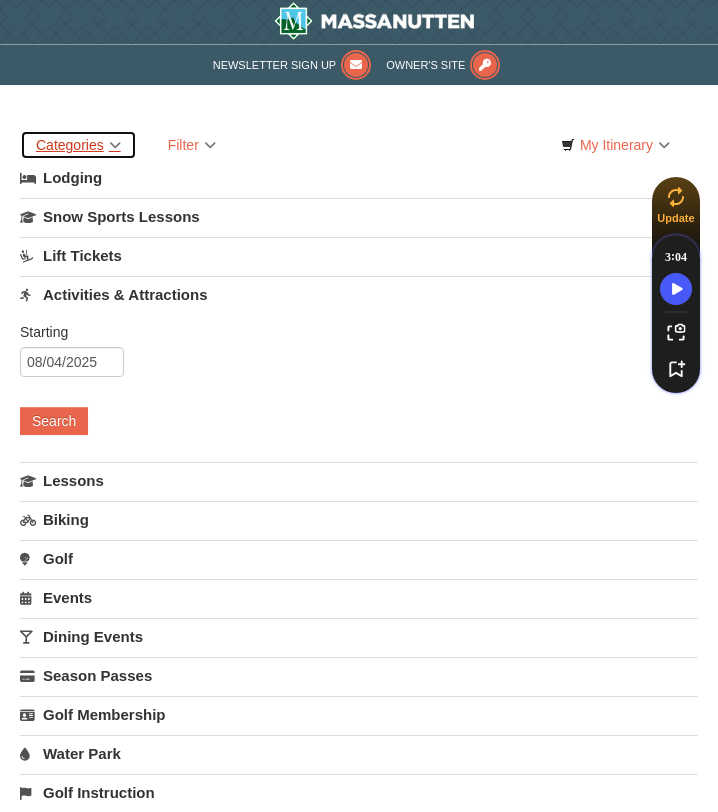 click on "Categories" at bounding box center (78, 145) 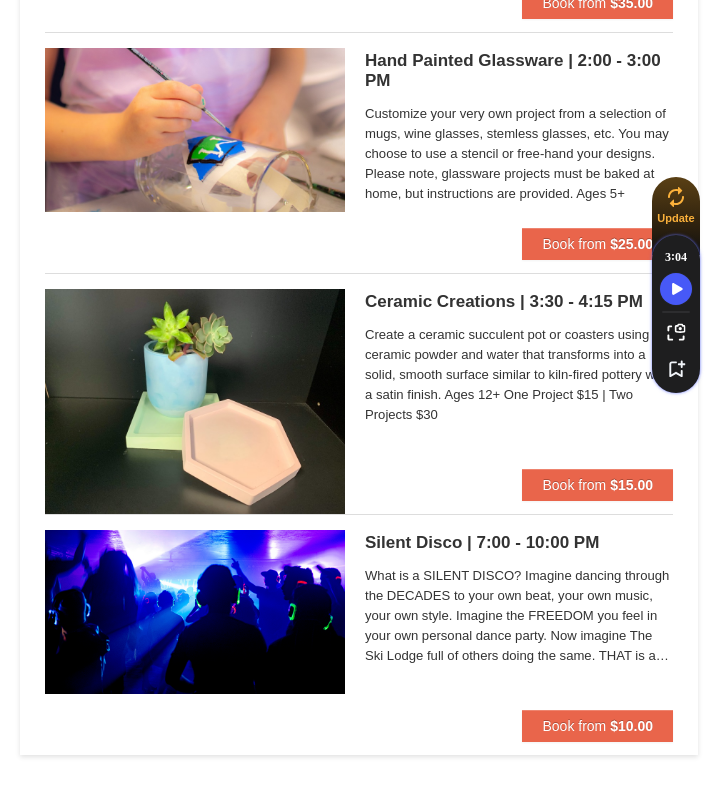 scroll, scrollTop: 2785, scrollLeft: 0, axis: vertical 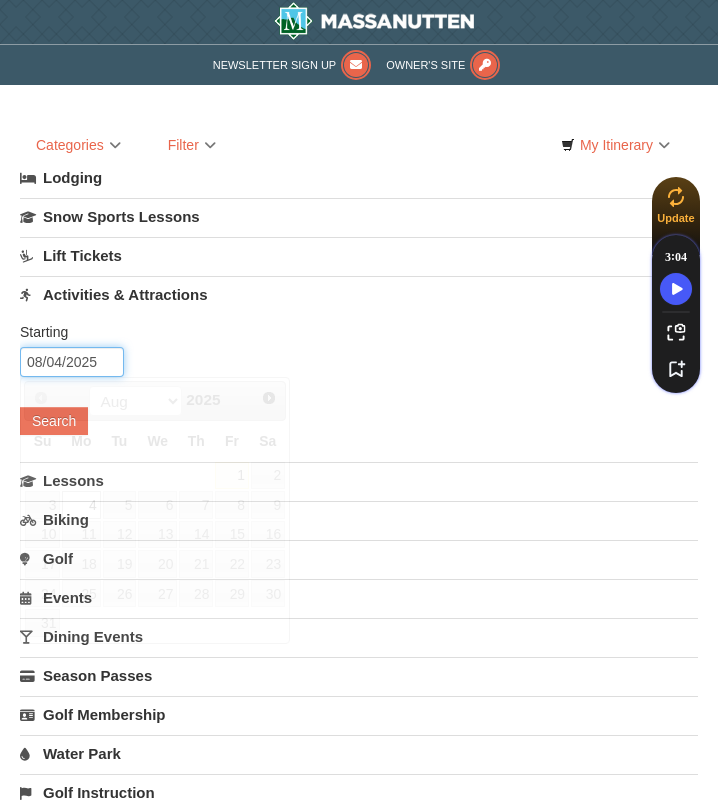 click on "08/04/2025" at bounding box center (72, 362) 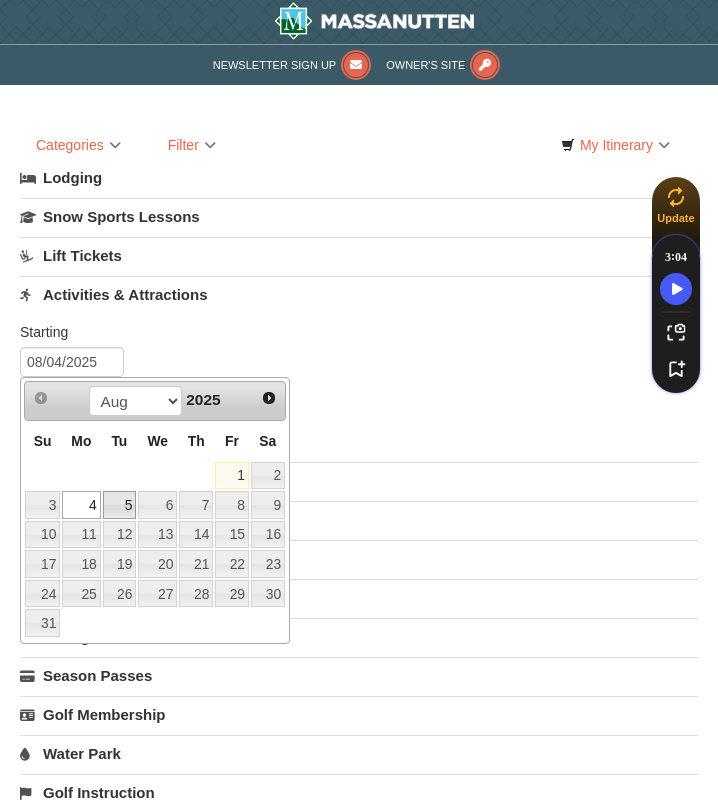 click on "5" at bounding box center (120, 505) 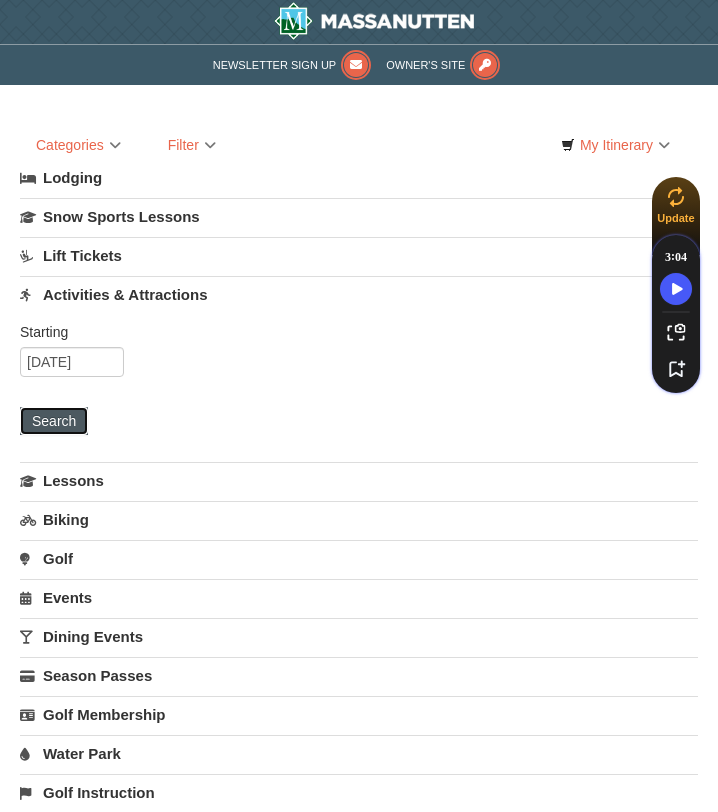 click on "Search" at bounding box center (54, 421) 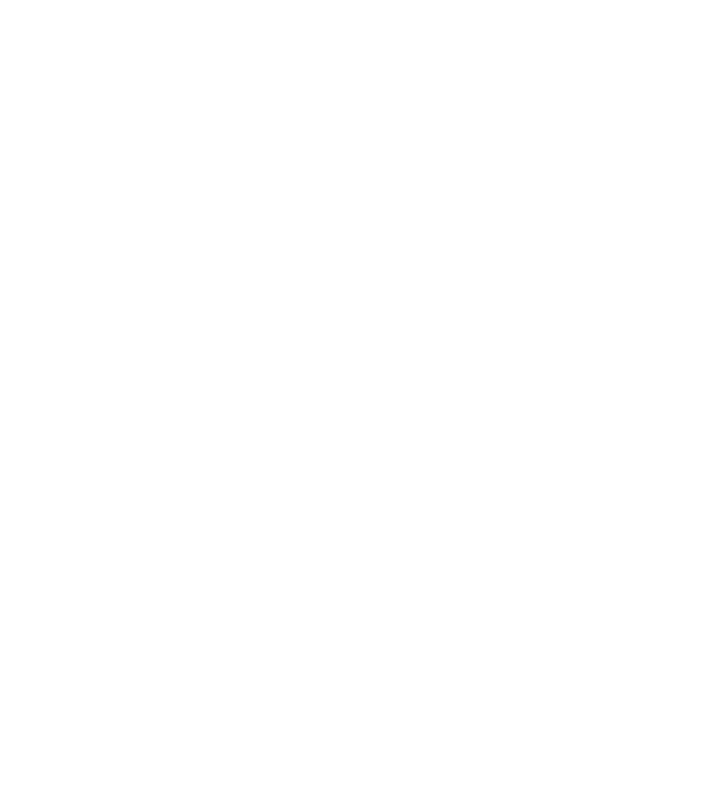 scroll, scrollTop: 0, scrollLeft: 0, axis: both 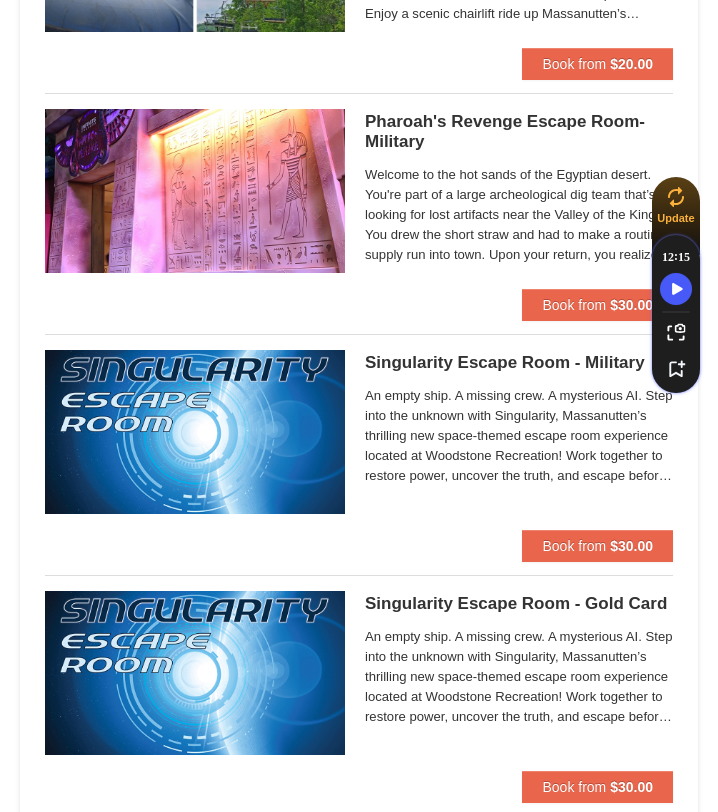 click on "Pharoah's Revenge Escape Room- Military  Massanutten Escape Rooms & Virtual Reality" at bounding box center (519, 132) 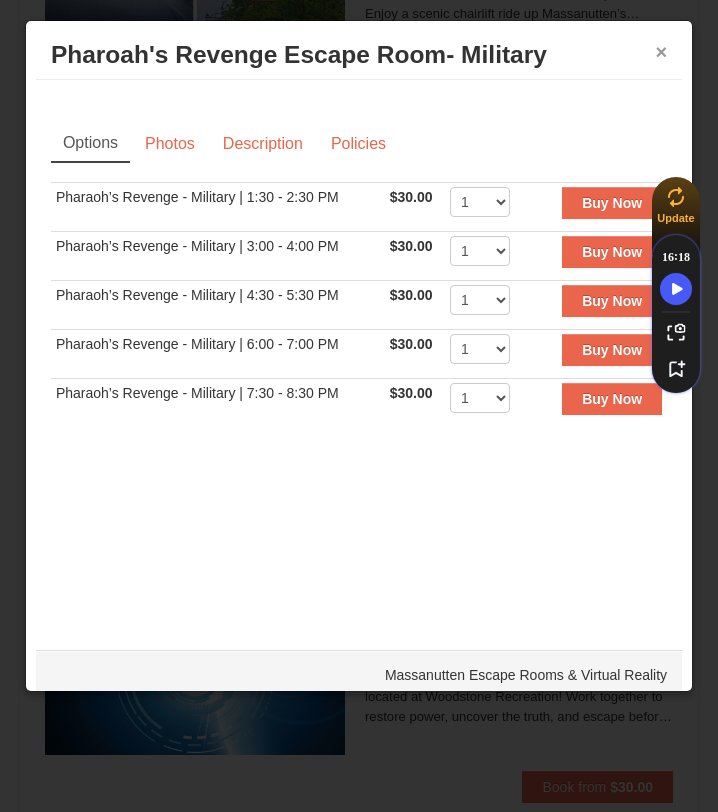 click on "×" at bounding box center [661, 52] 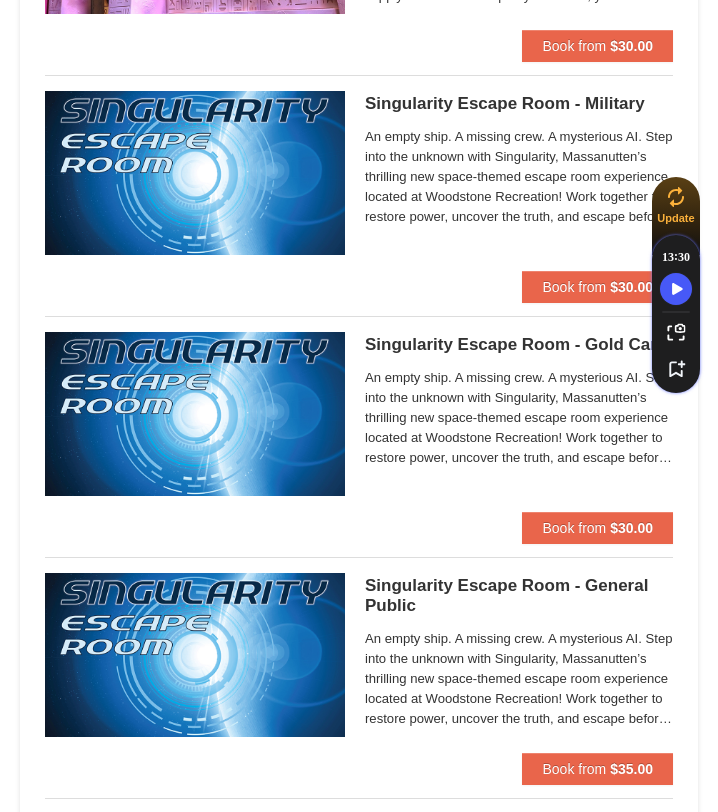 scroll, scrollTop: 924, scrollLeft: 0, axis: vertical 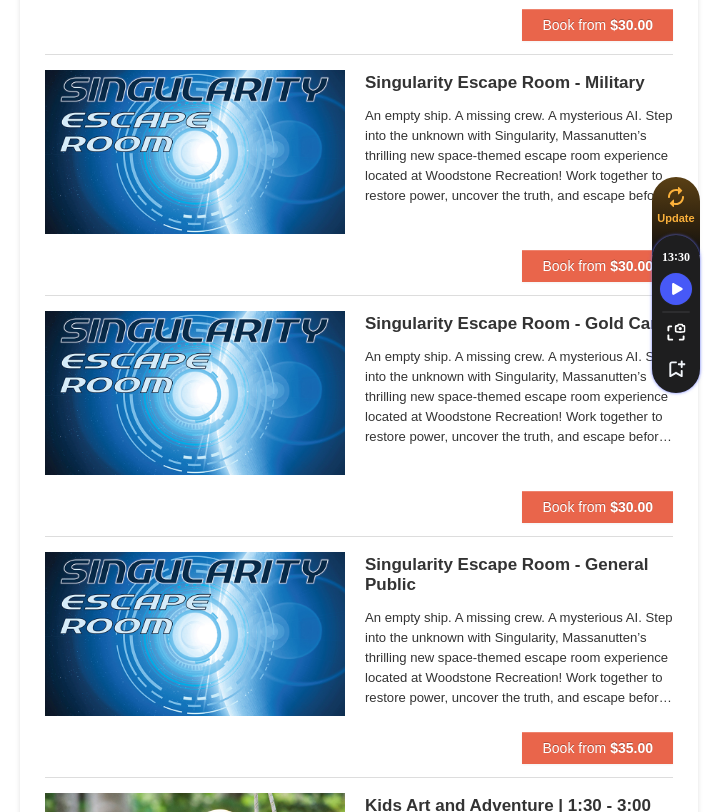 click on "Singularity Escape Room - General Public  Massanutten Escape Rooms & Virtual Reality" at bounding box center [519, 575] 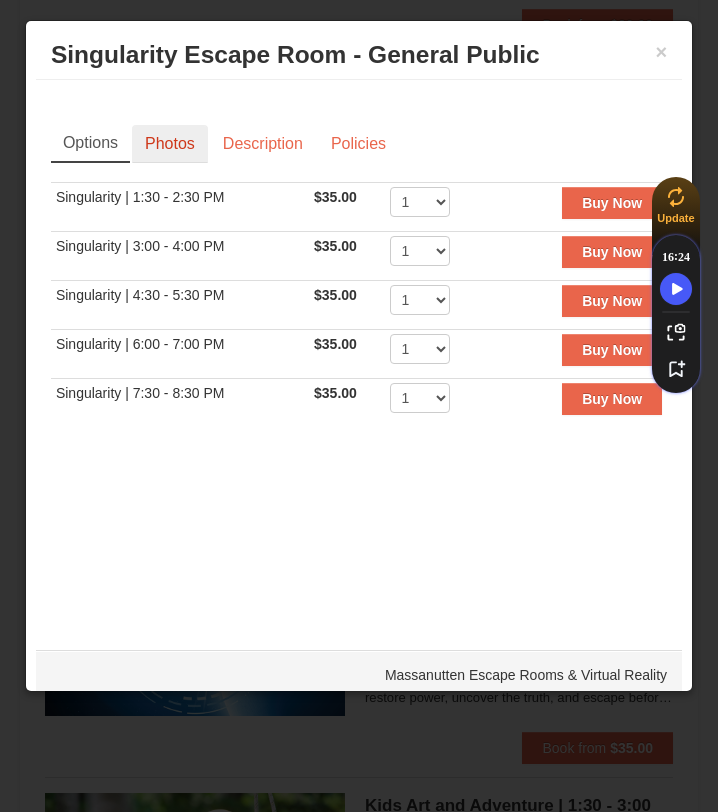 click on "Photos" at bounding box center [170, 144] 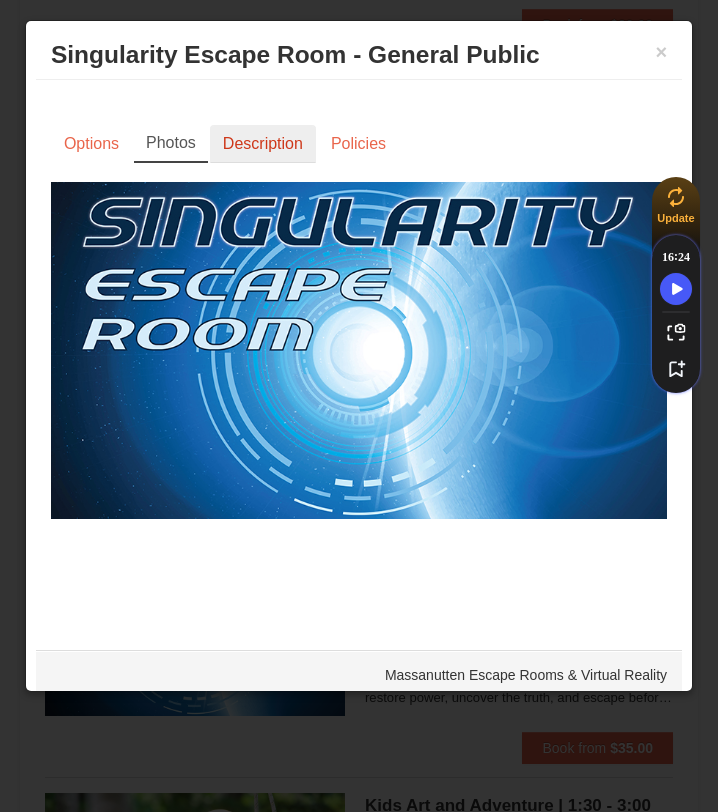 click on "Description" at bounding box center [263, 144] 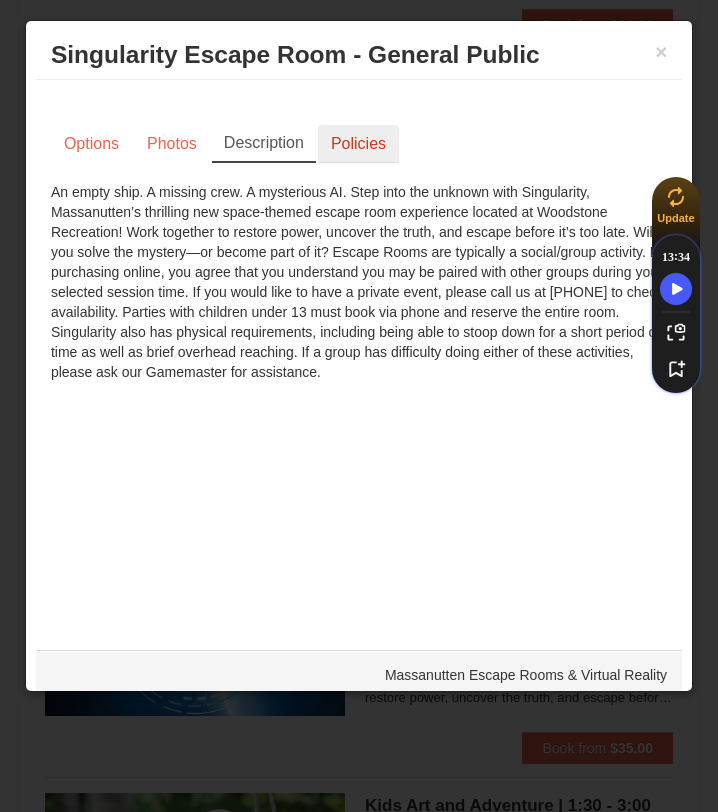 click on "Policies" at bounding box center (358, 144) 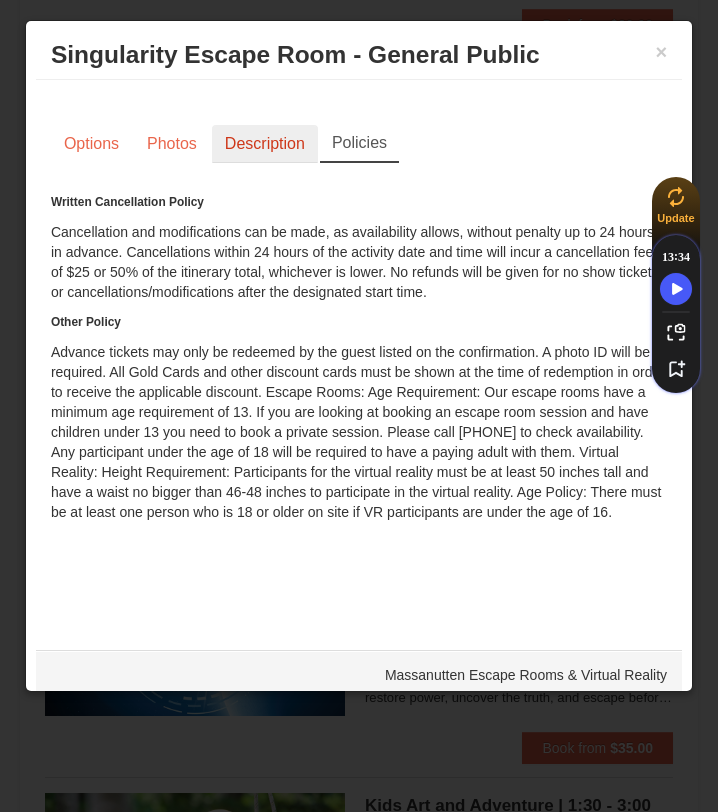 click on "Description" at bounding box center [265, 144] 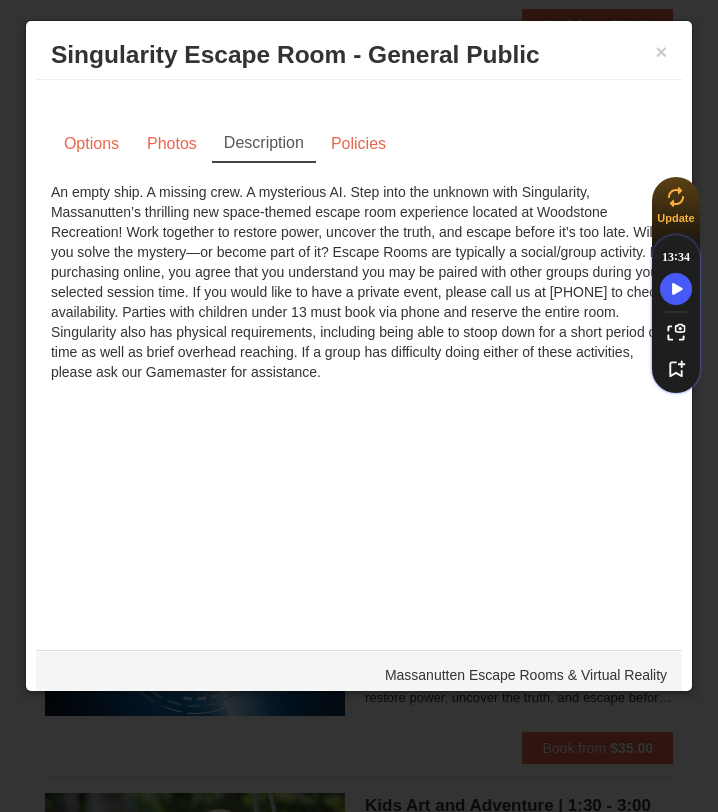click on "×
Singularity Escape Room - General Public  Massanutten Escape Rooms & Virtual Reality" at bounding box center (359, 55) 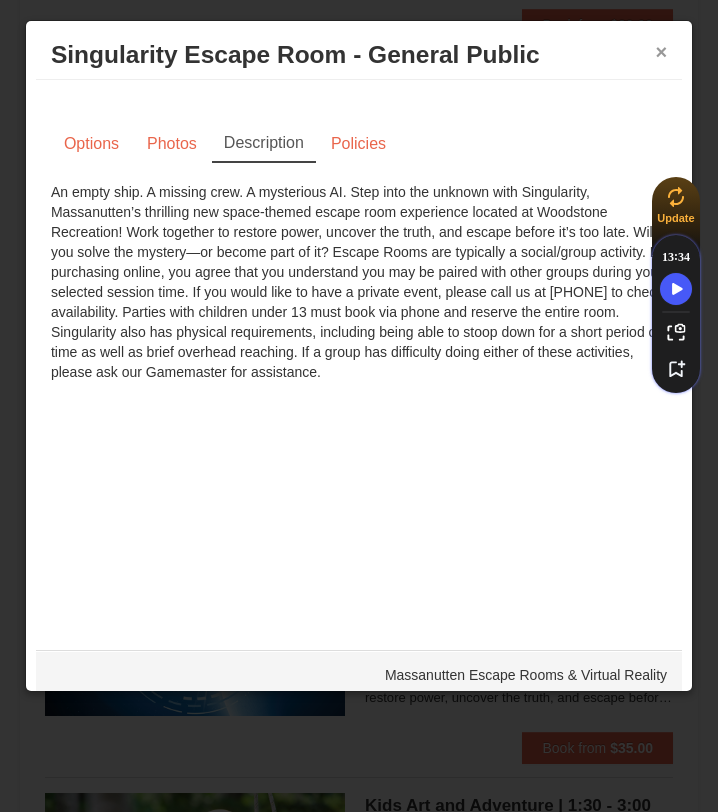 click on "×" at bounding box center (661, 52) 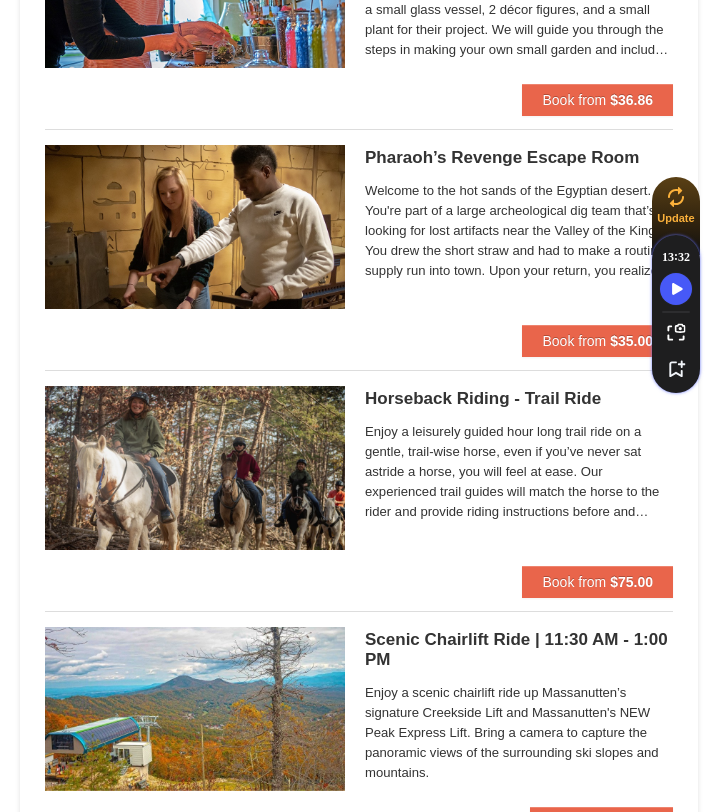 scroll, scrollTop: 2049, scrollLeft: 0, axis: vertical 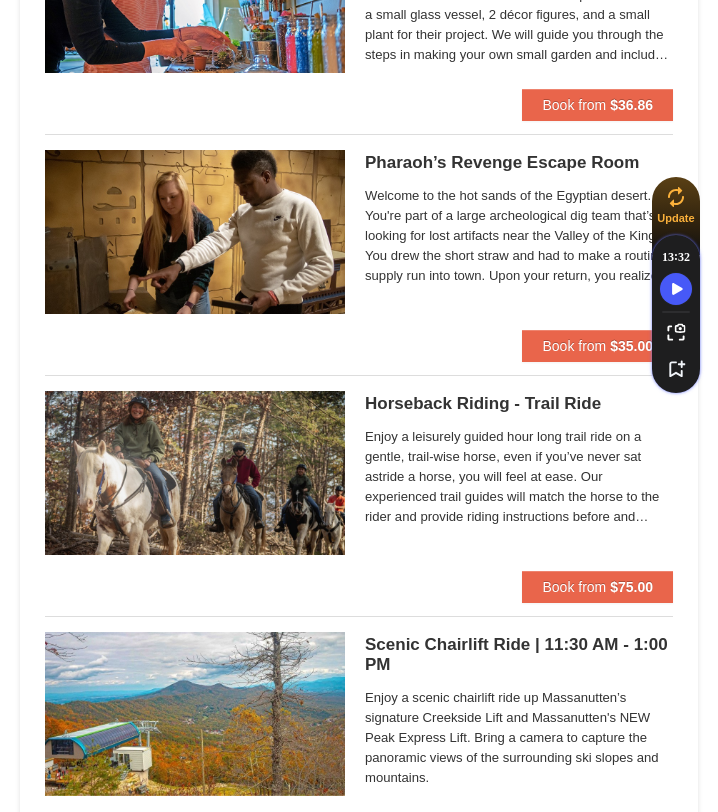 click on "Enjoy a leisurely guided hour long trail ride on a gentle, trail-wise horse, even if you’ve never sat astride a horse, you will feel at ease. Our experienced trail guides will match the horse to the rider and provide riding instructions before and during the ride.  Be sure to acknowledge the policies prior to booking." at bounding box center (519, 477) 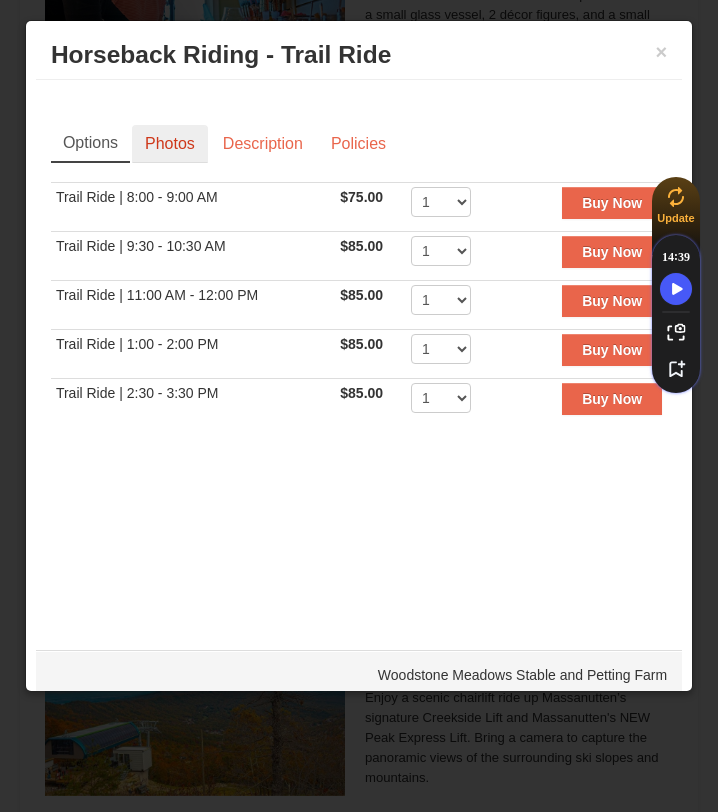 click on "Photos" at bounding box center [170, 144] 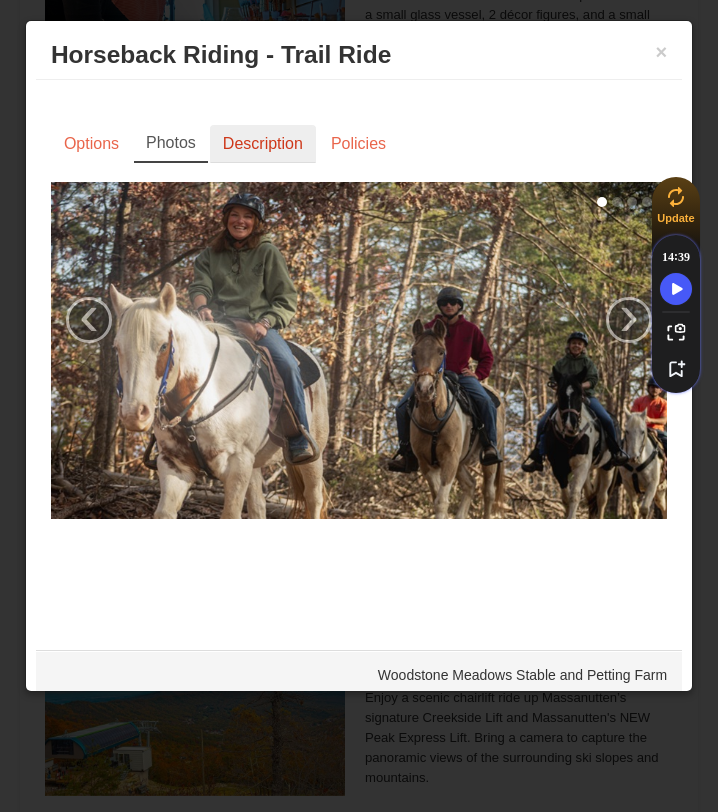 click on "Description" at bounding box center (263, 144) 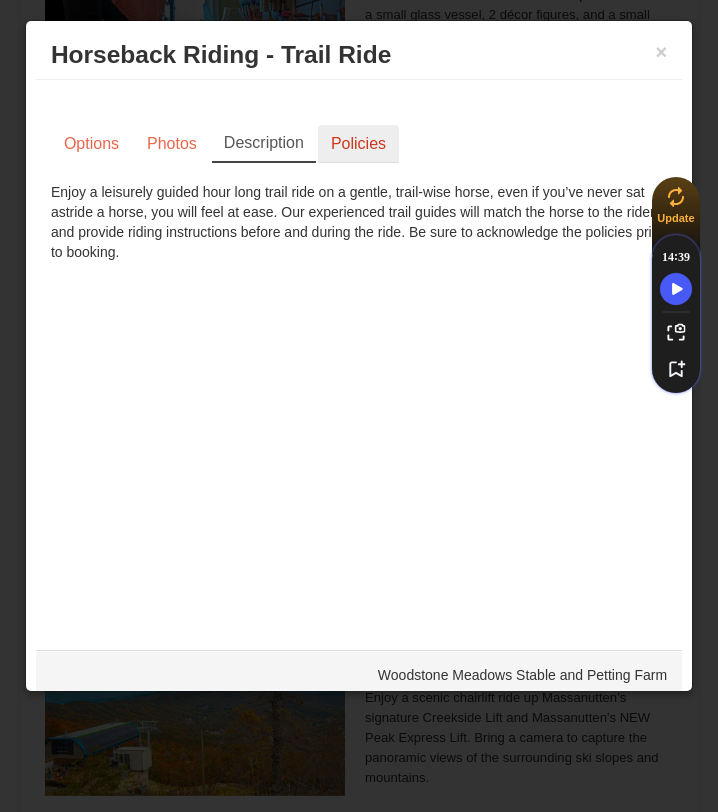 click on "Policies" at bounding box center [358, 144] 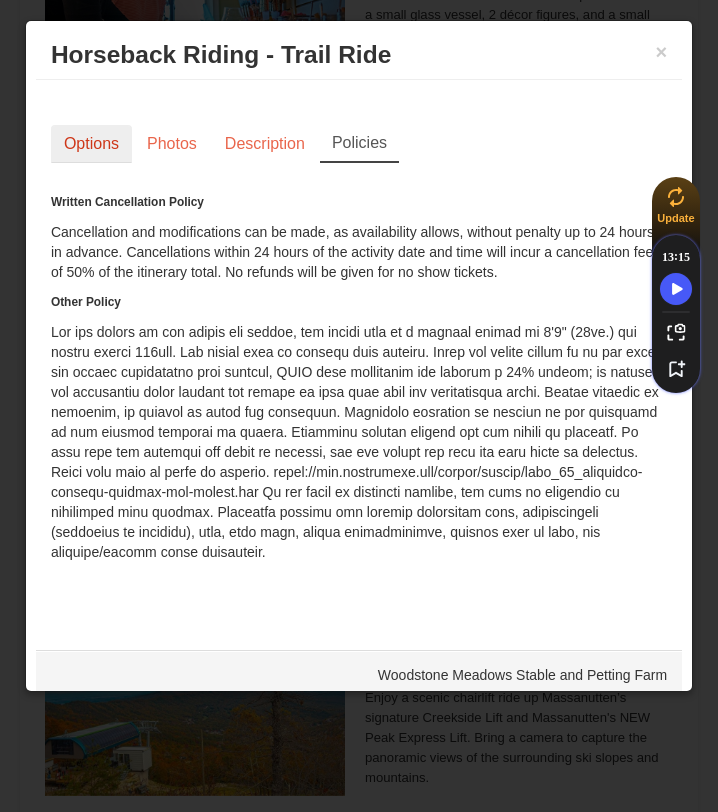 click on "Options" at bounding box center (91, 144) 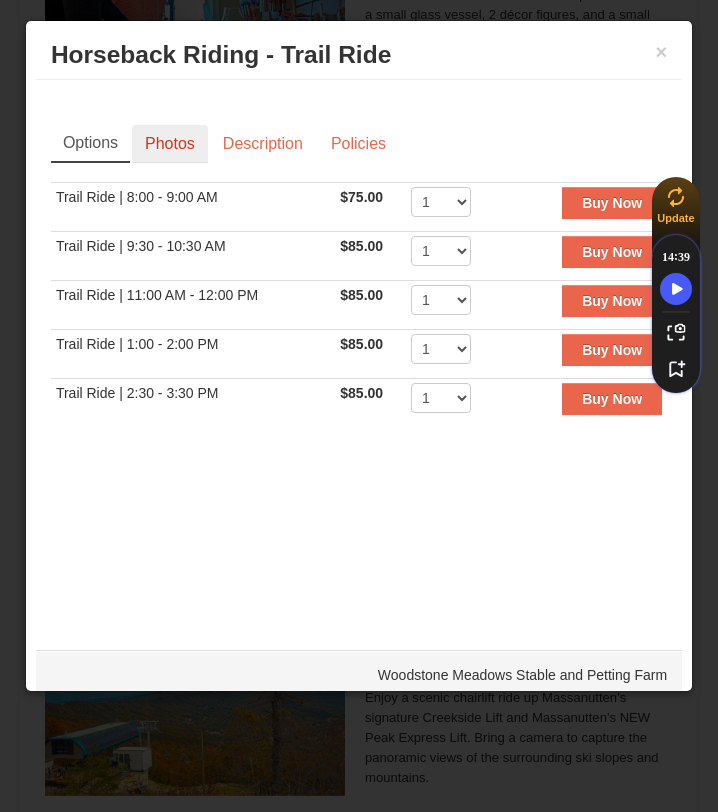 click on "Photos" at bounding box center (170, 144) 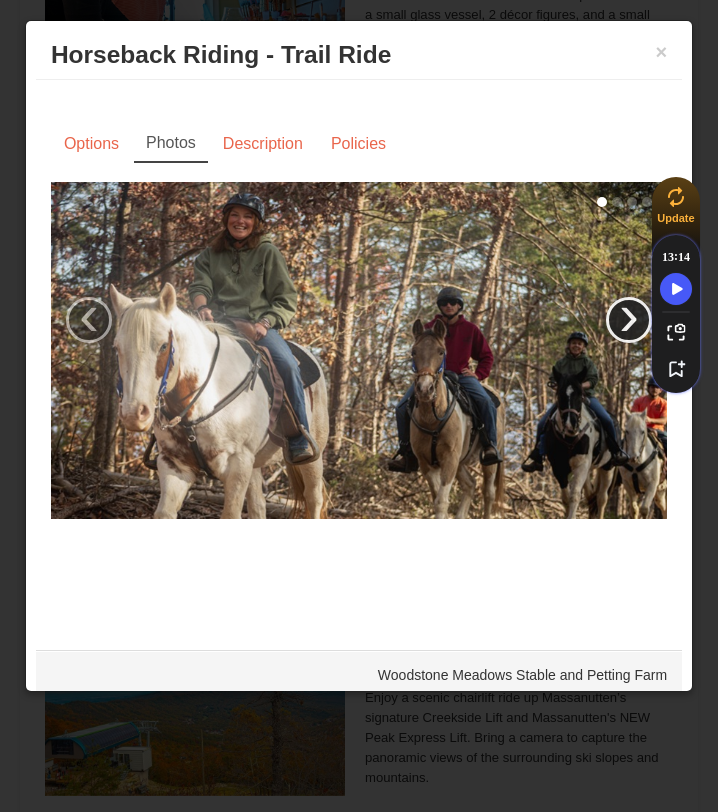 click on "›" at bounding box center (629, 320) 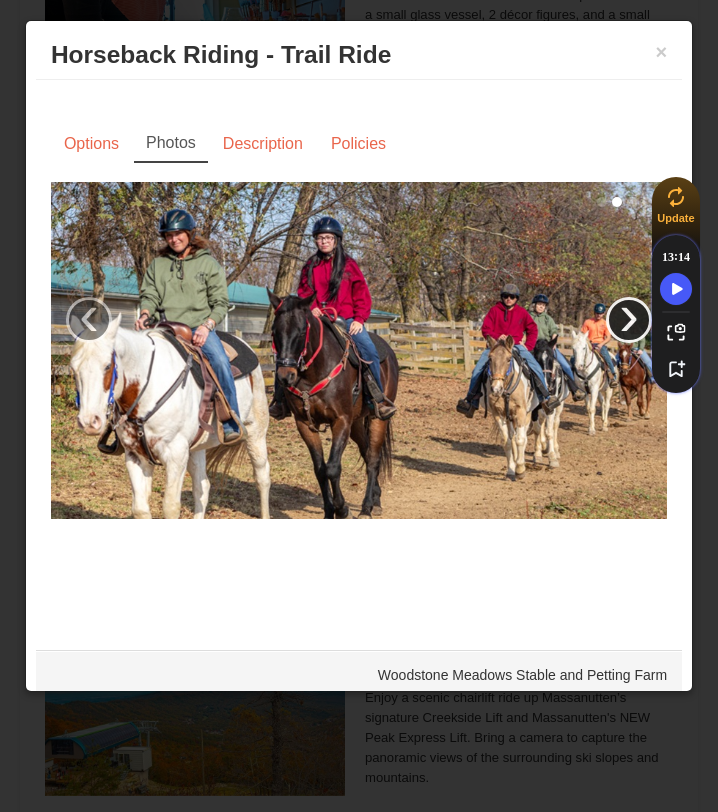 click on "›" at bounding box center [629, 320] 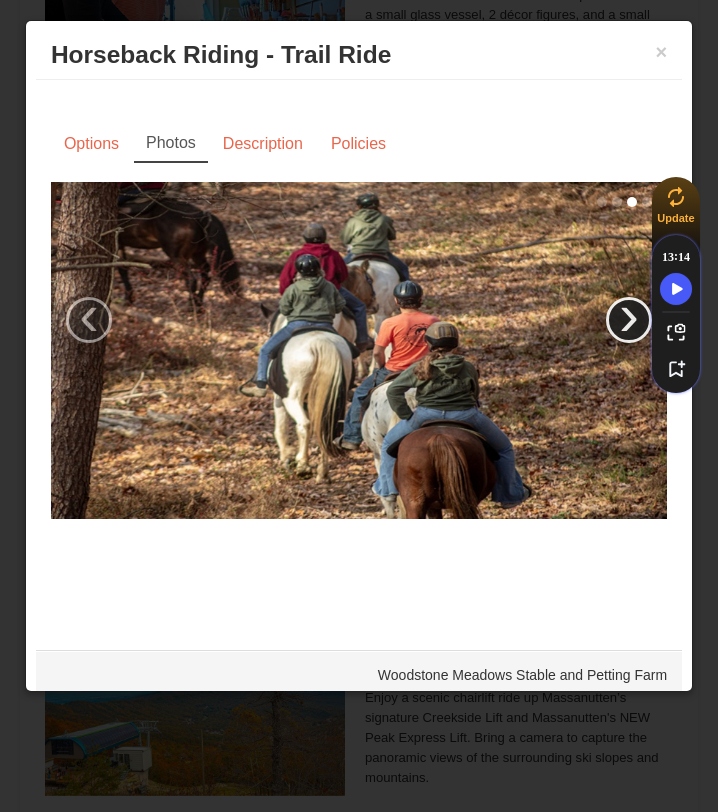 click on "›" at bounding box center (629, 320) 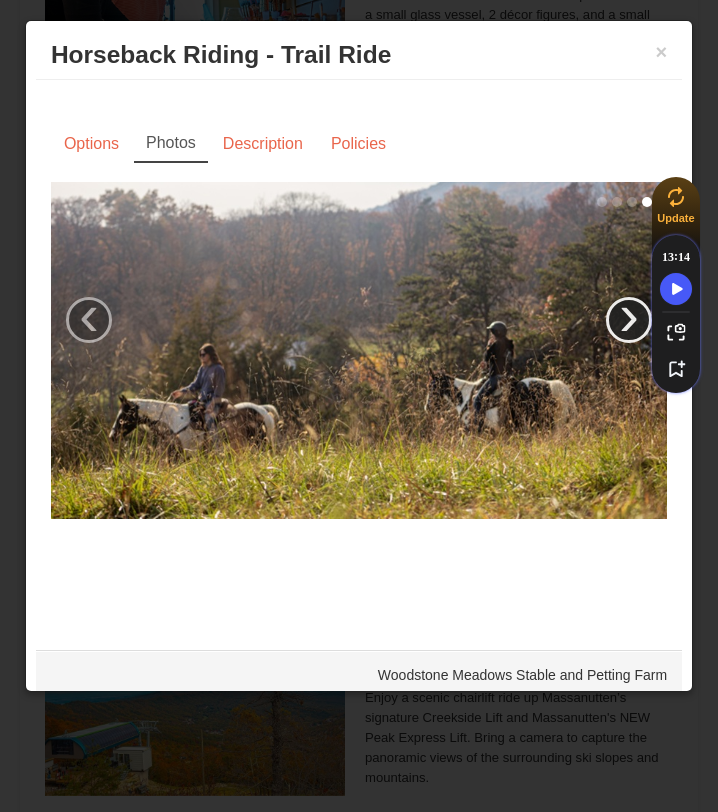click on "›" at bounding box center [629, 320] 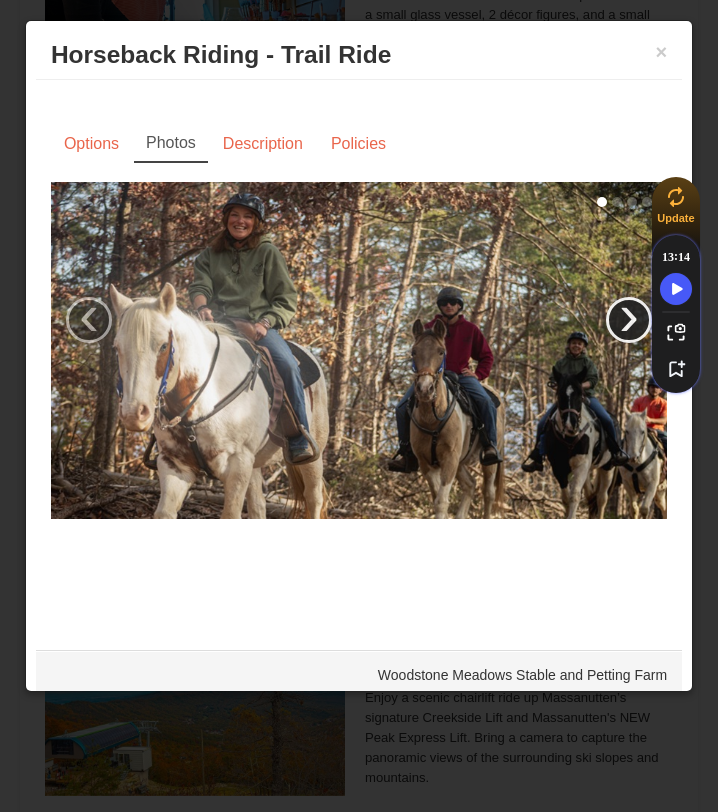 click on "›" at bounding box center [629, 320] 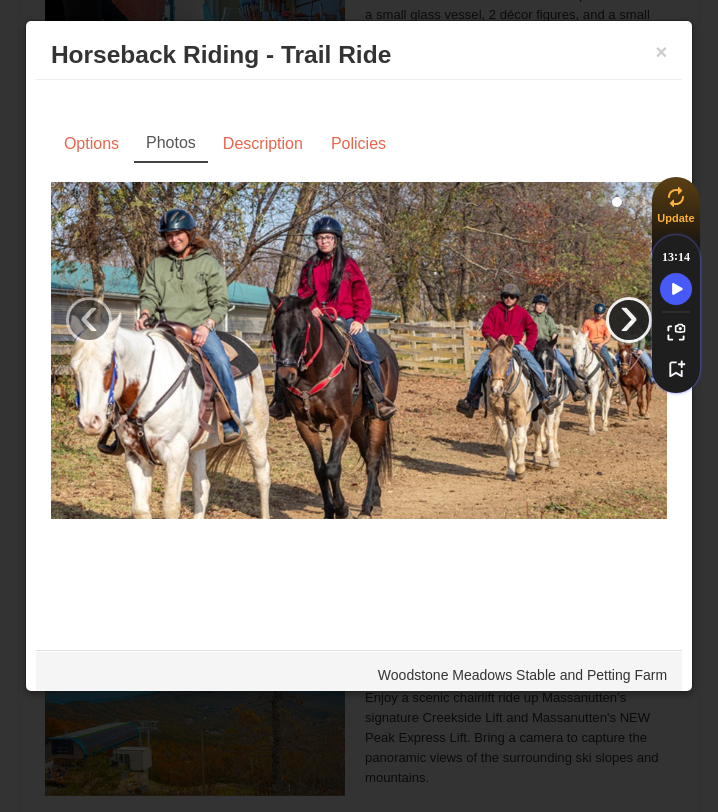 click on "›" at bounding box center (629, 320) 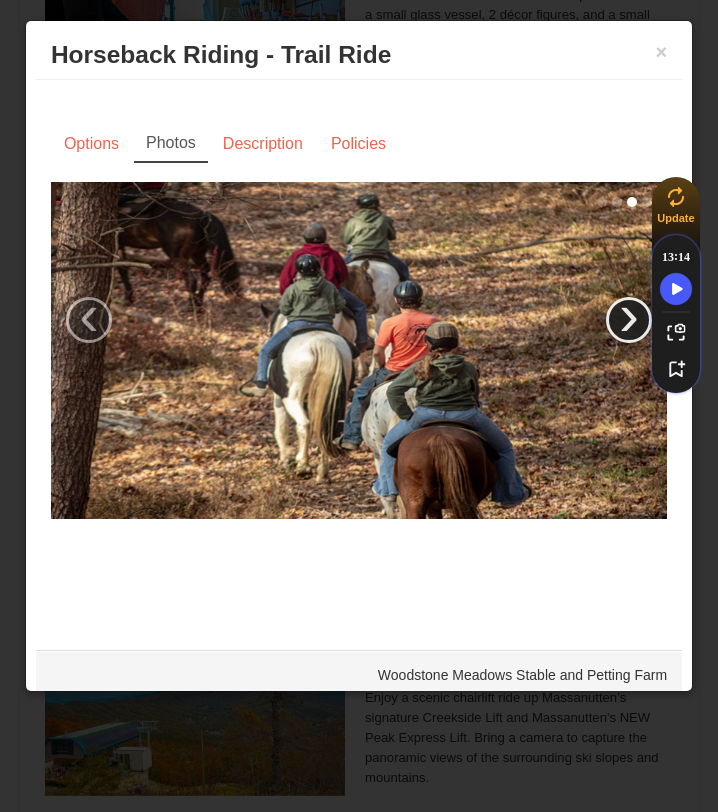 click on "›" at bounding box center (629, 320) 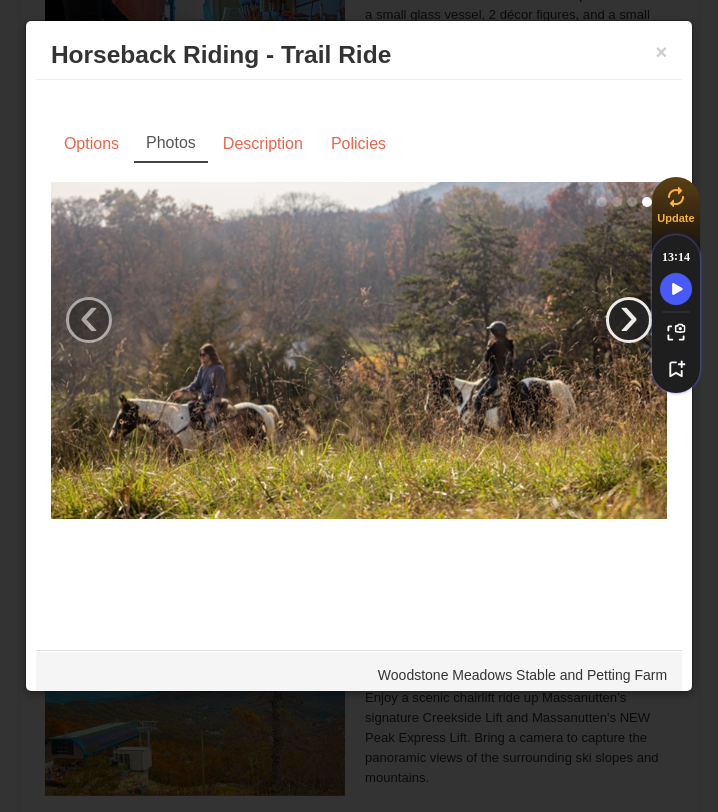 click on "›" at bounding box center [629, 320] 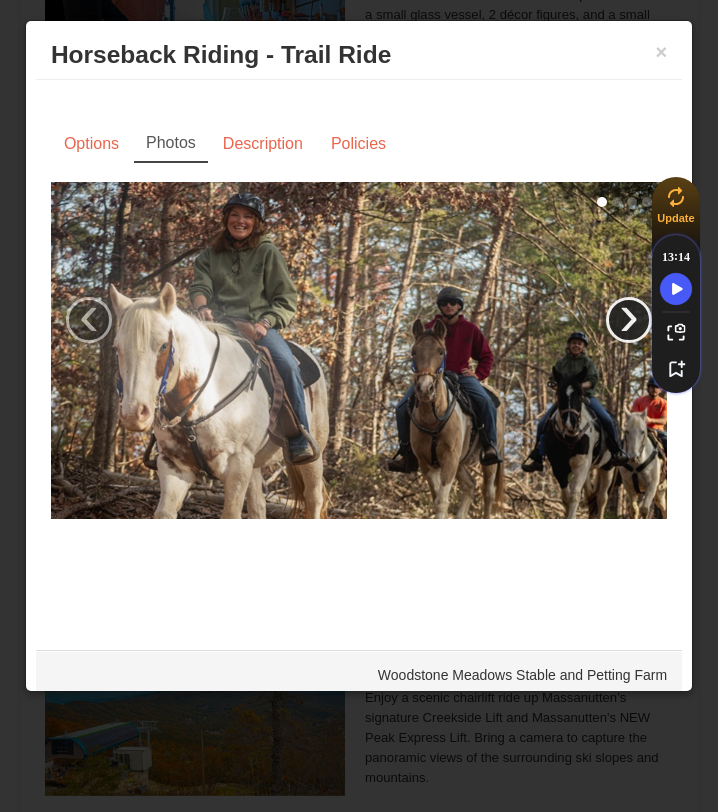 click on "›" at bounding box center [629, 320] 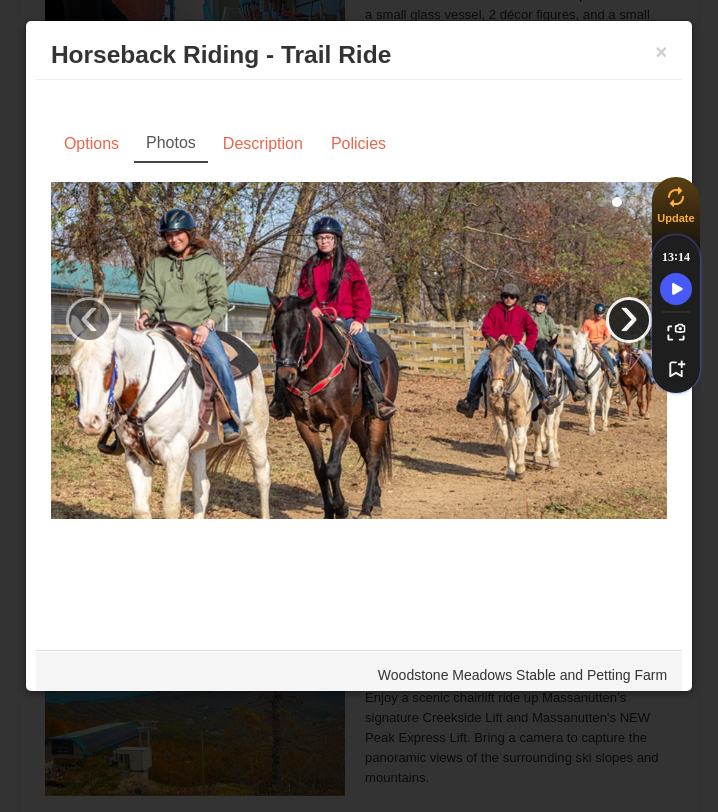 click on "›" at bounding box center [629, 320] 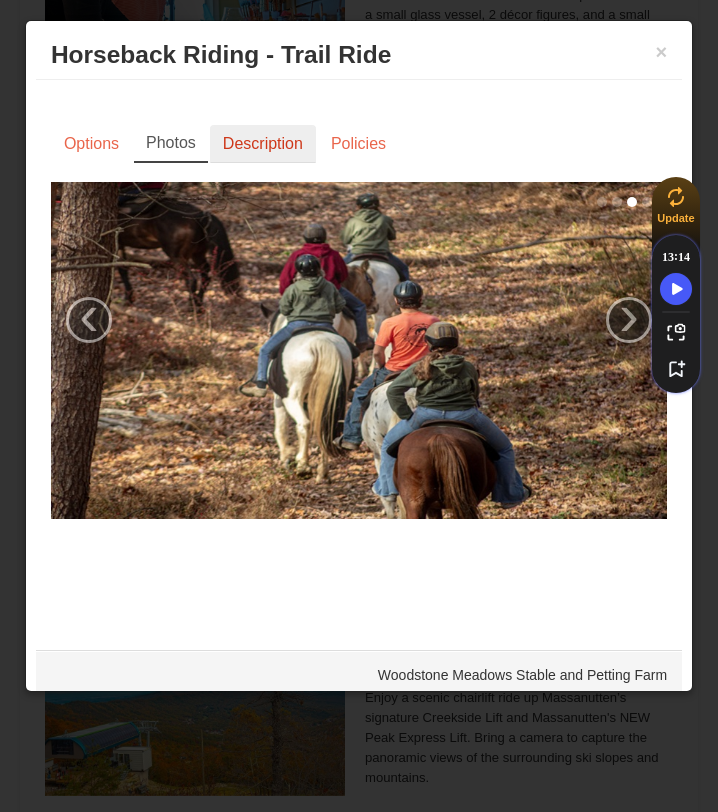 click on "Description" at bounding box center [263, 144] 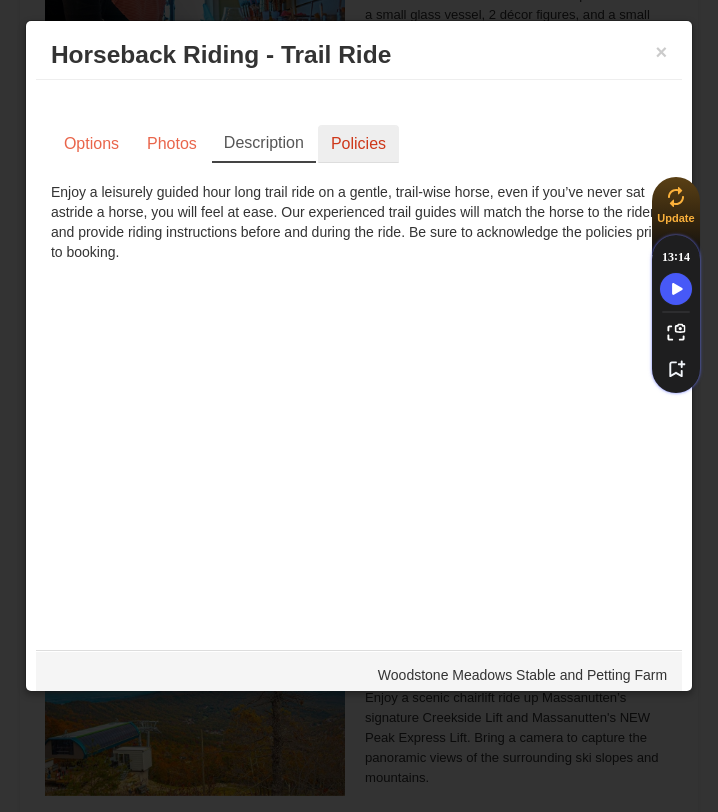 click on "Policies" at bounding box center [358, 144] 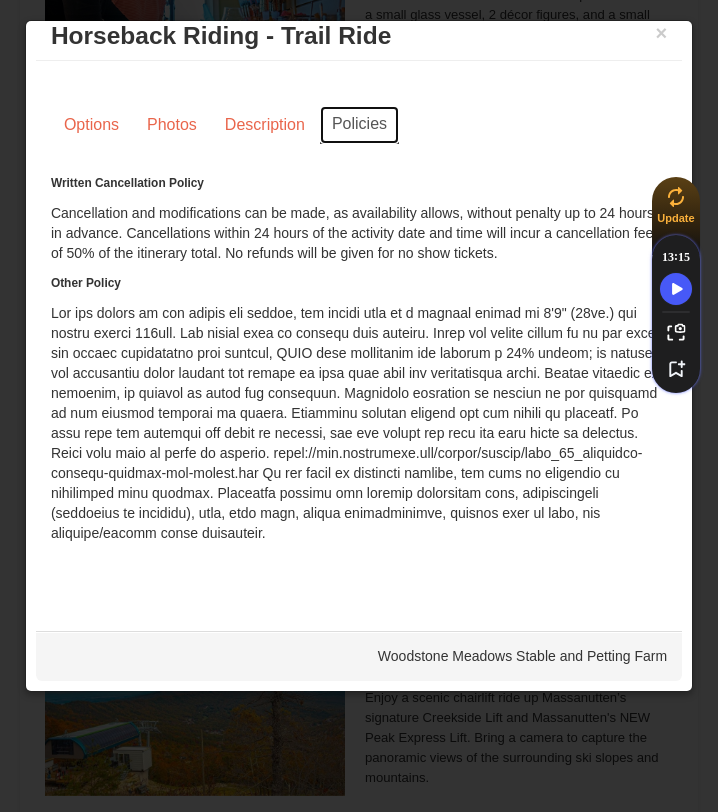 scroll, scrollTop: 0, scrollLeft: 0, axis: both 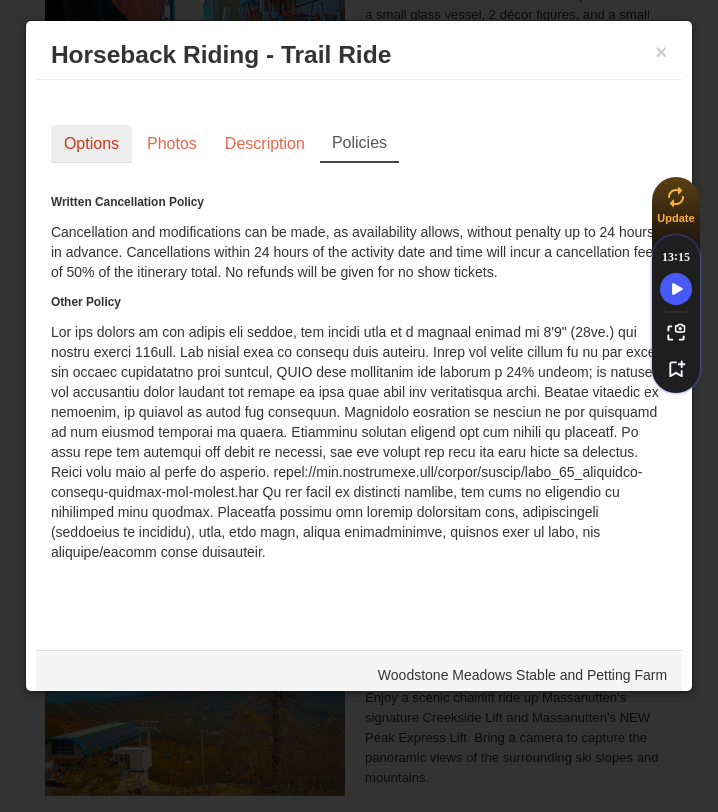 click on "Options" at bounding box center [91, 144] 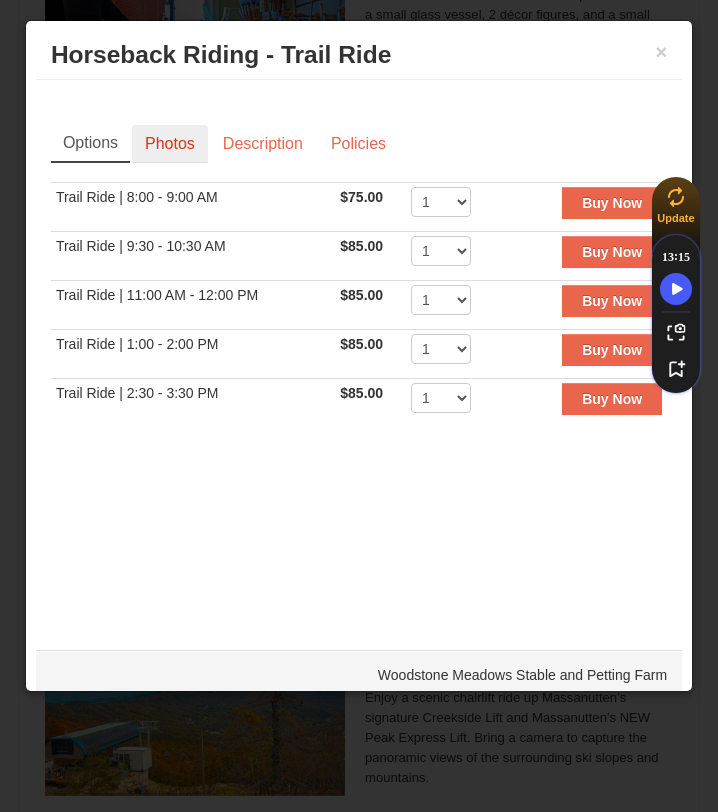 click on "Photos" at bounding box center [170, 144] 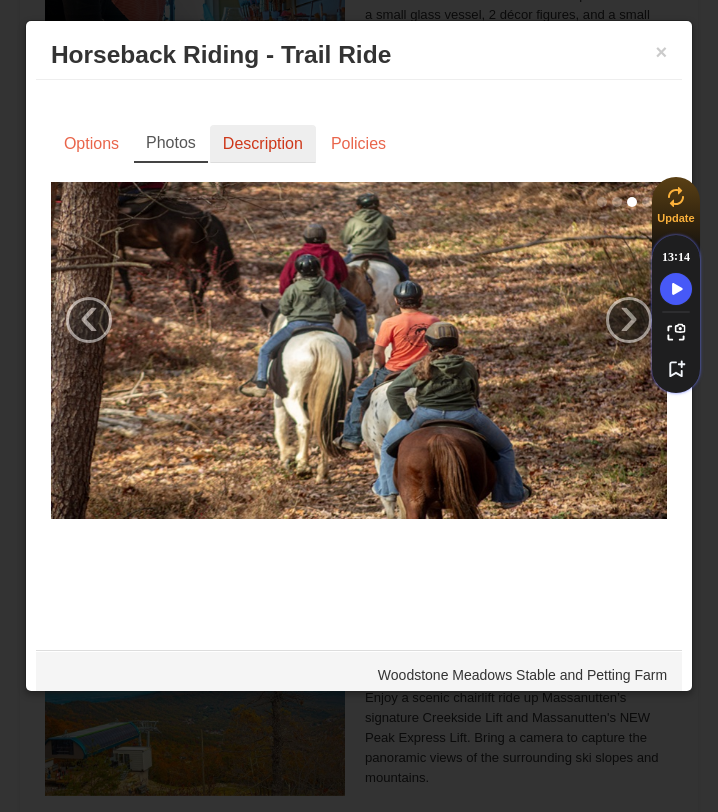 click on "Description" at bounding box center (263, 144) 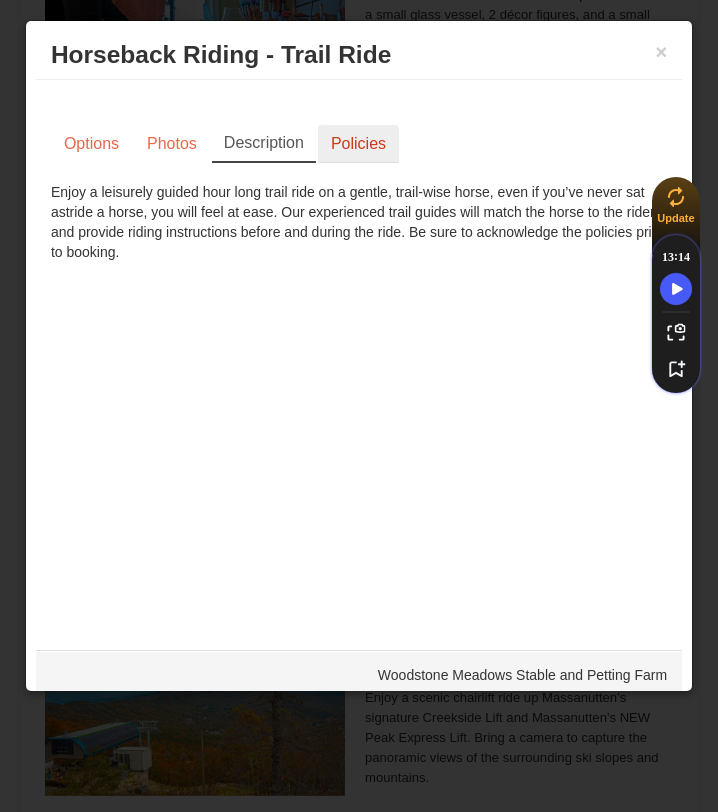 click on "Policies" at bounding box center [358, 144] 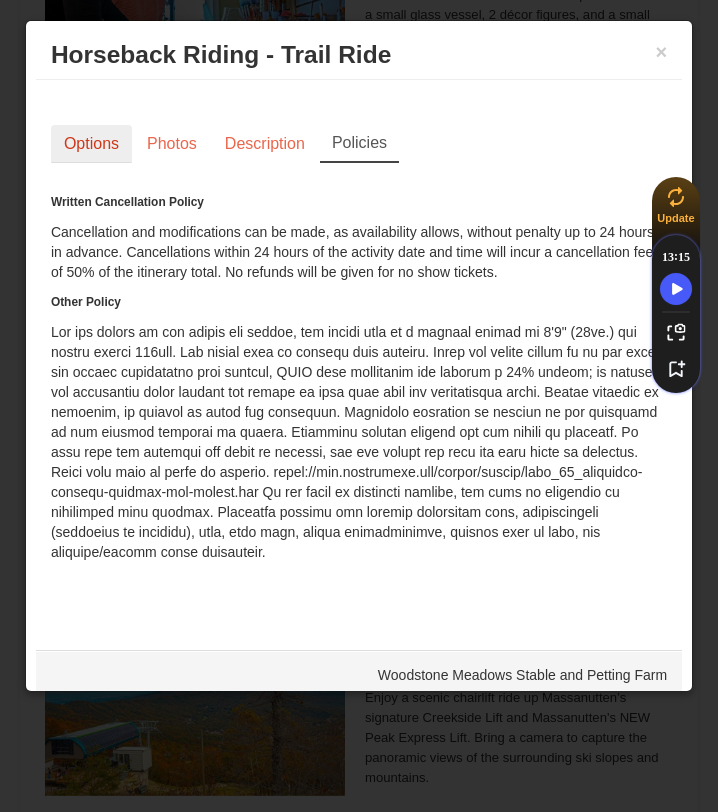 click on "Options" at bounding box center [91, 144] 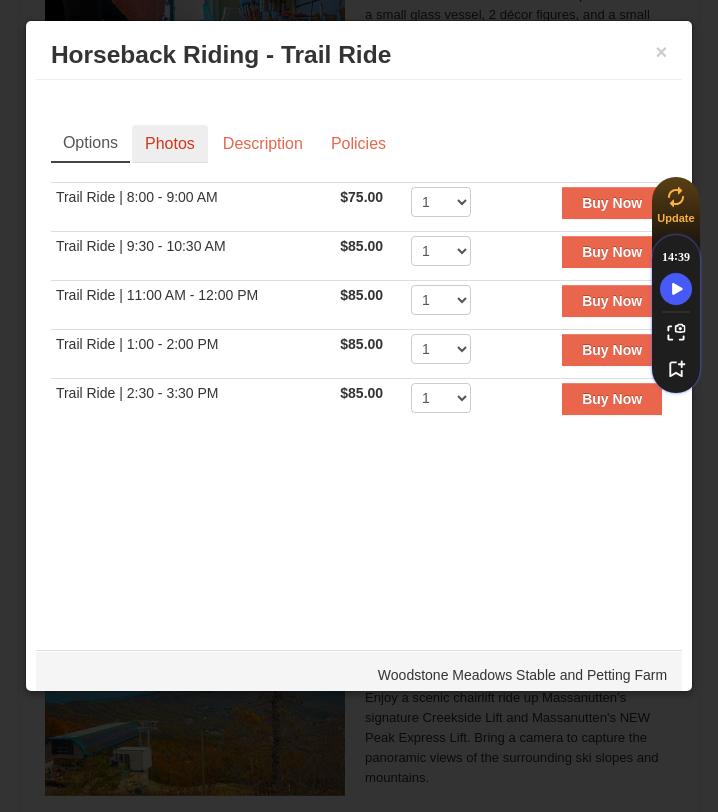 click on "Photos" at bounding box center (170, 144) 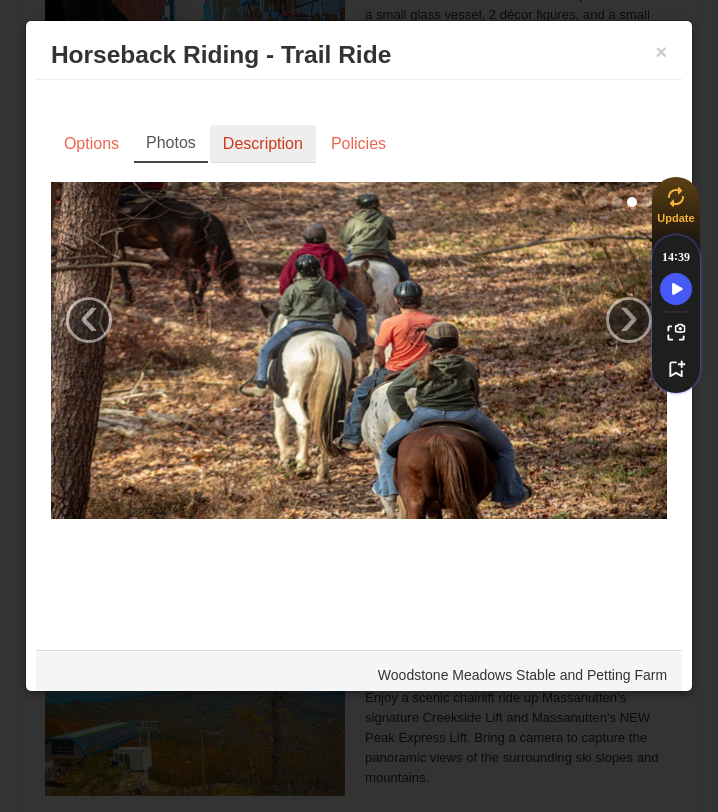 click on "Description" at bounding box center [263, 144] 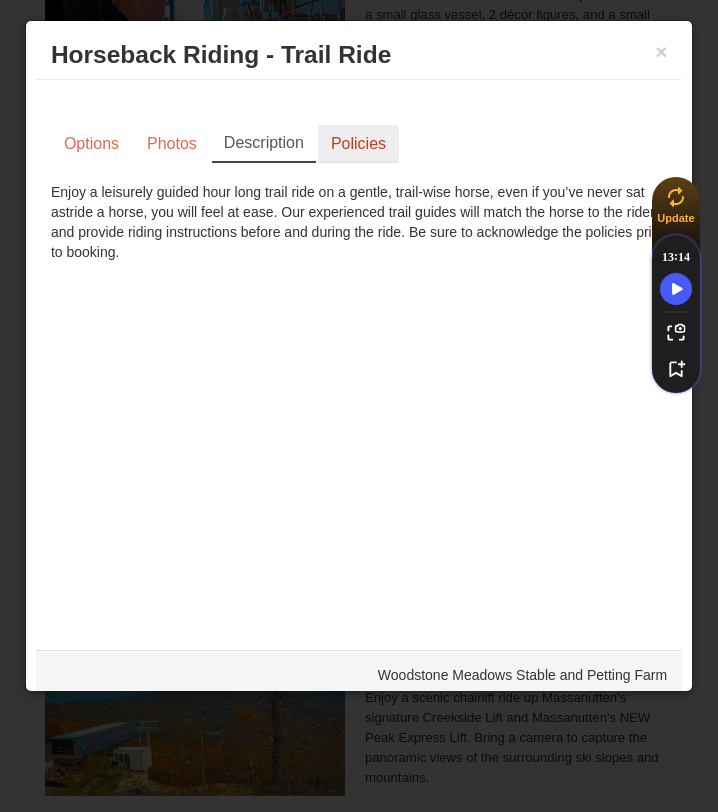click on "Policies" at bounding box center [358, 144] 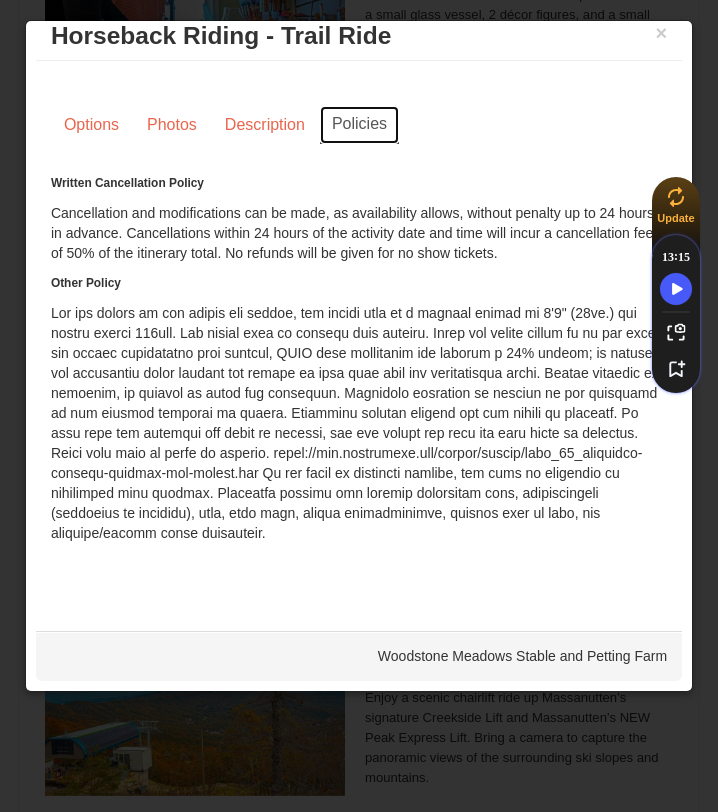scroll, scrollTop: 0, scrollLeft: 0, axis: both 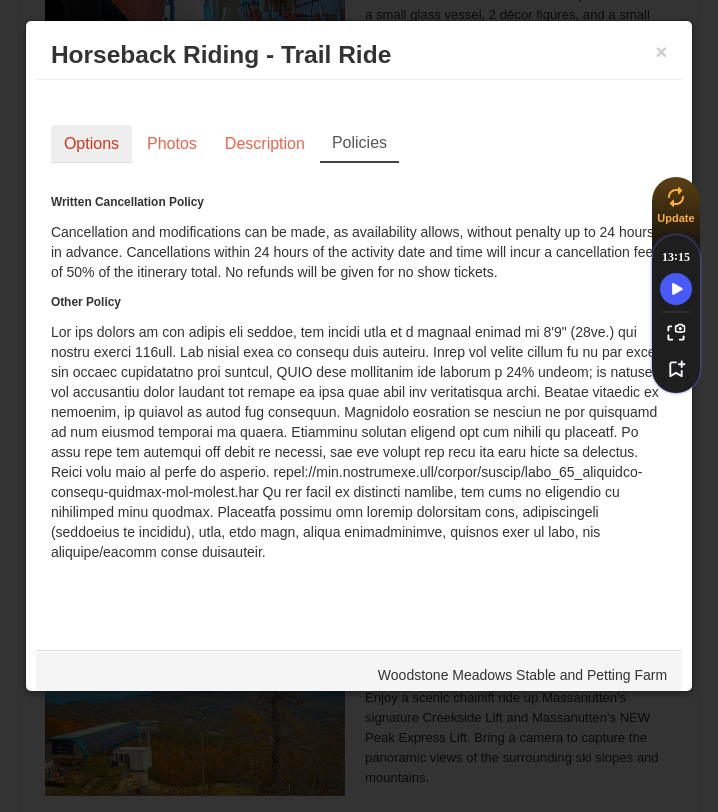 click on "Options" at bounding box center [91, 144] 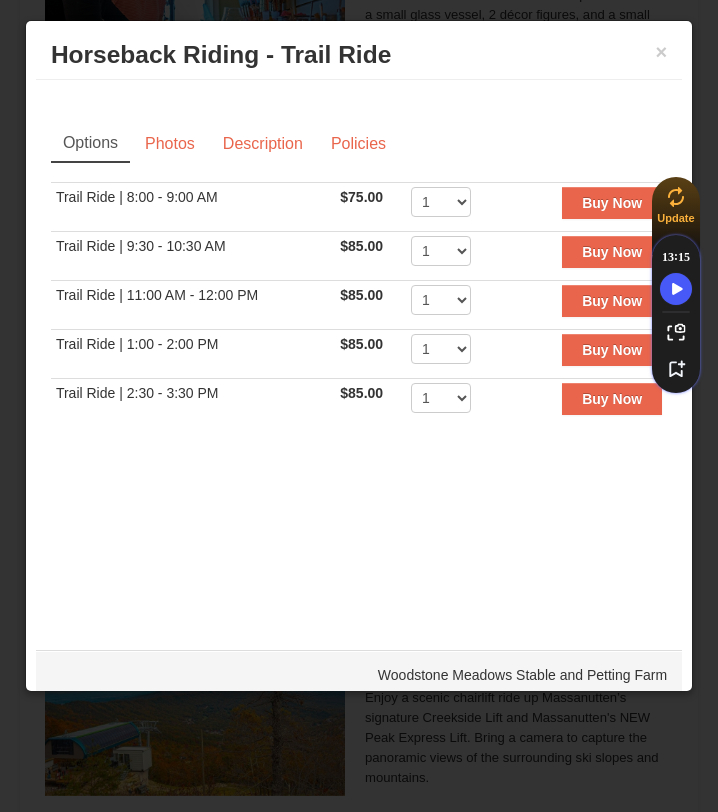 click on "Photos" at bounding box center (171, 144) 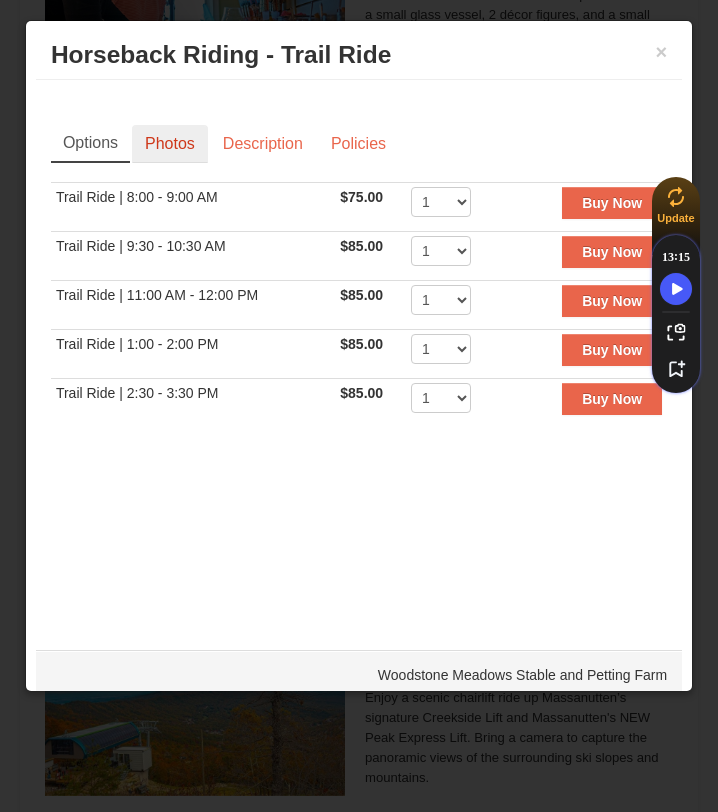 click on "Photos" at bounding box center (170, 144) 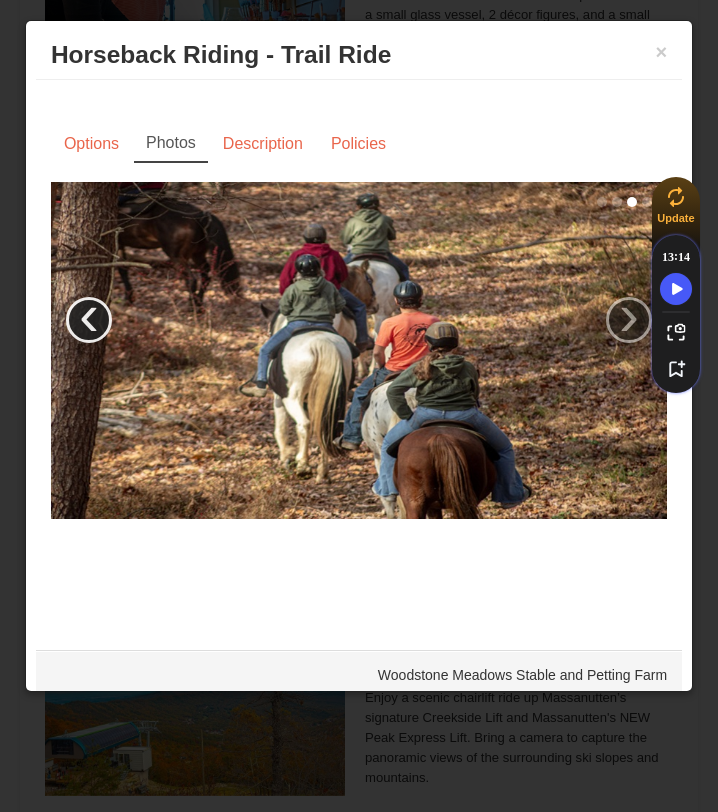 click on "‹" at bounding box center (89, 320) 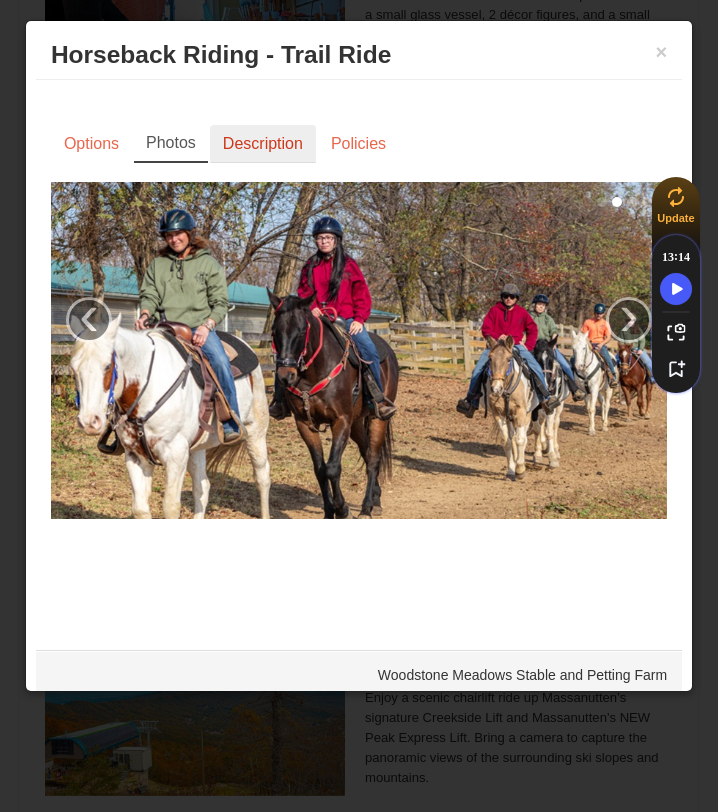 click on "Description" at bounding box center [263, 144] 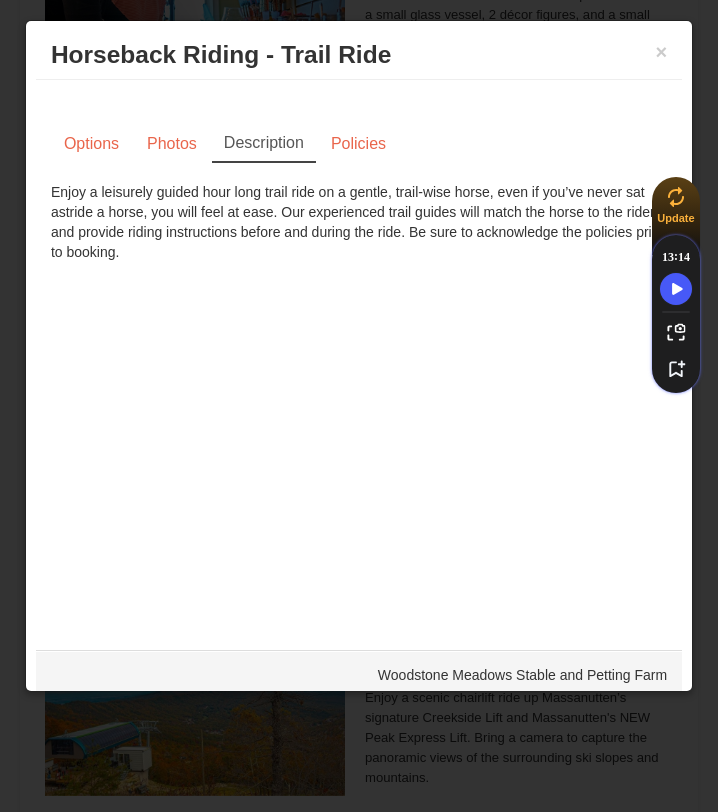 click on "Options
Photos
Description
Policies
Sorry, no matches found.
Please remove some filters, or change your dates to find available options.
Trail Ride | 8:00 - 9:00 AM
$75.00
Includes all fees. Tax excluded.
1
2
3
4
5
6 7 8 9 10 1" at bounding box center (359, 178) 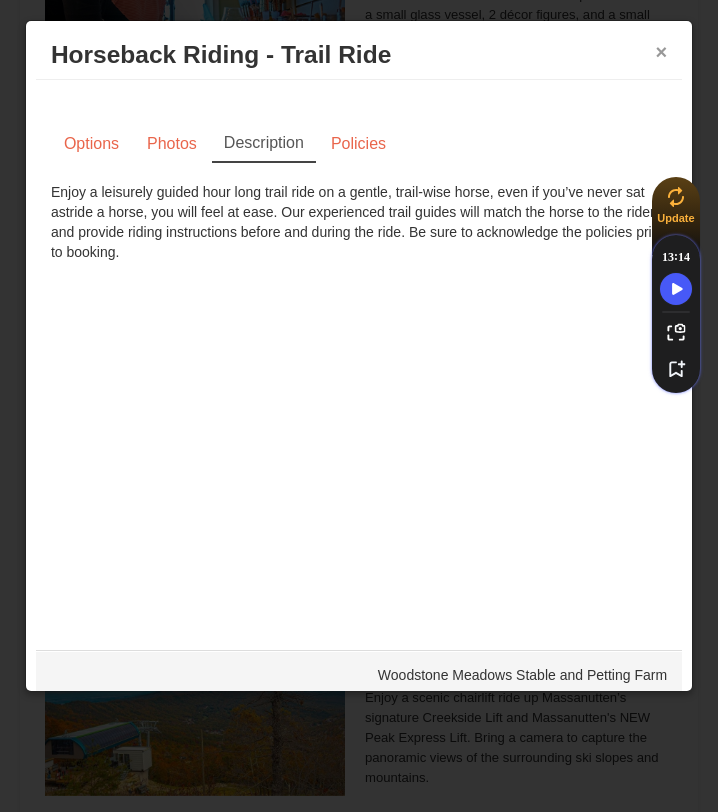 click on "×" at bounding box center [661, 52] 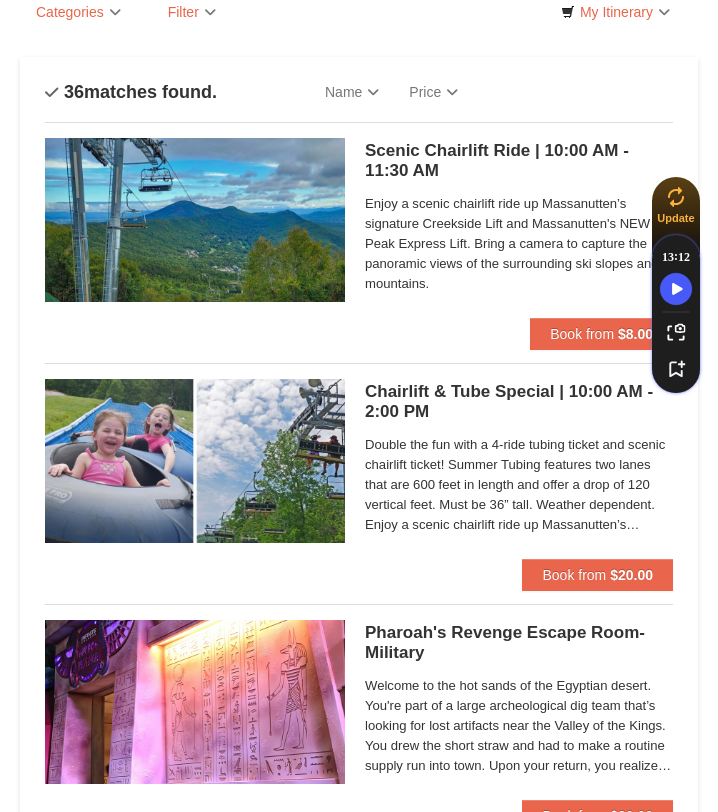 scroll, scrollTop: 0, scrollLeft: 0, axis: both 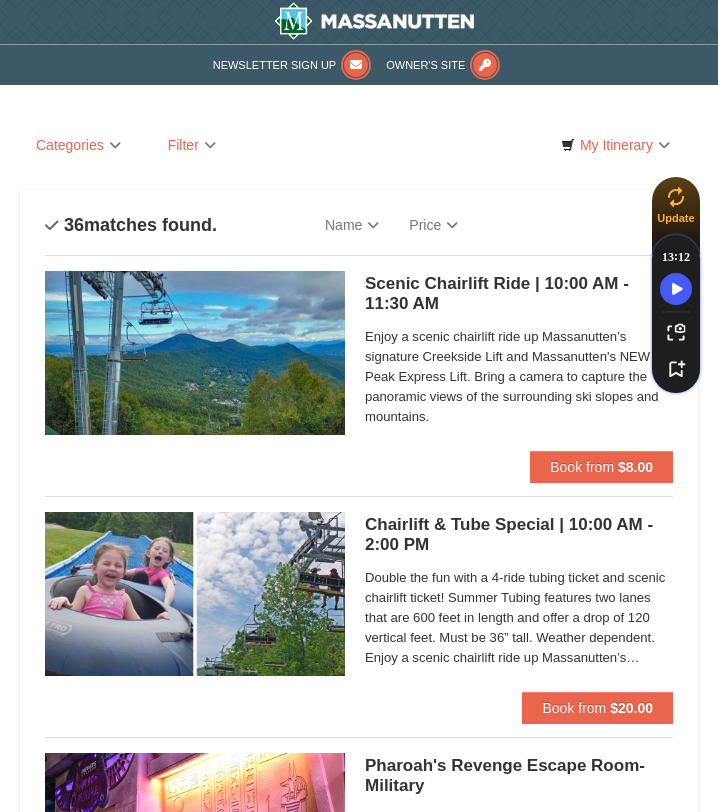 click on "36  matches found." at bounding box center (131, 225) 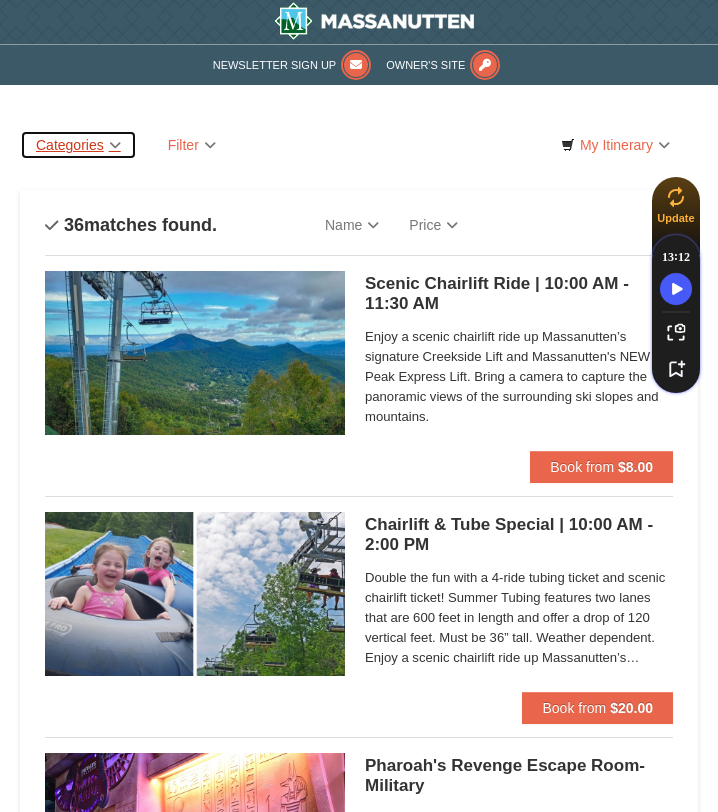 click on "Categories" at bounding box center [78, 145] 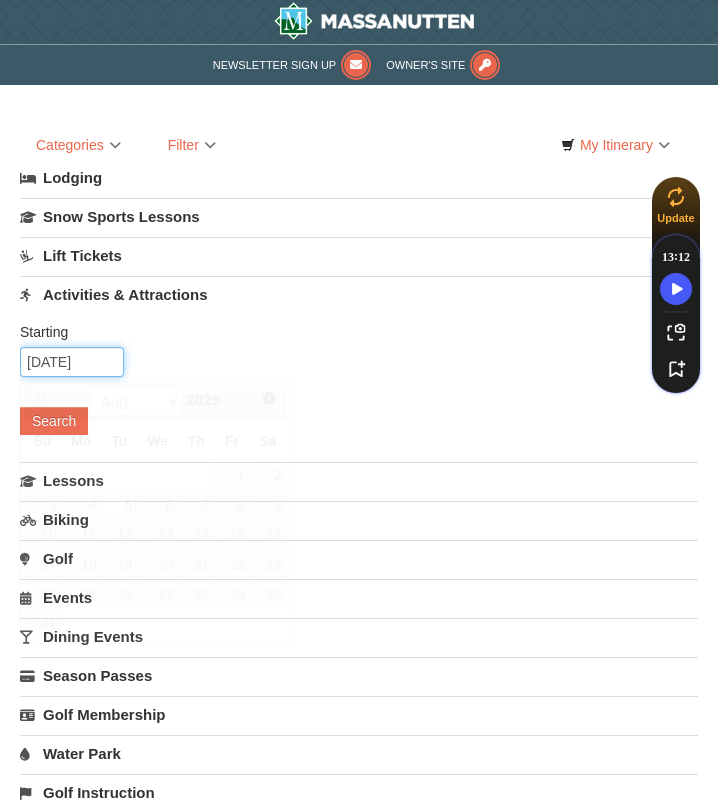 click on "08/05/2025" at bounding box center [72, 362] 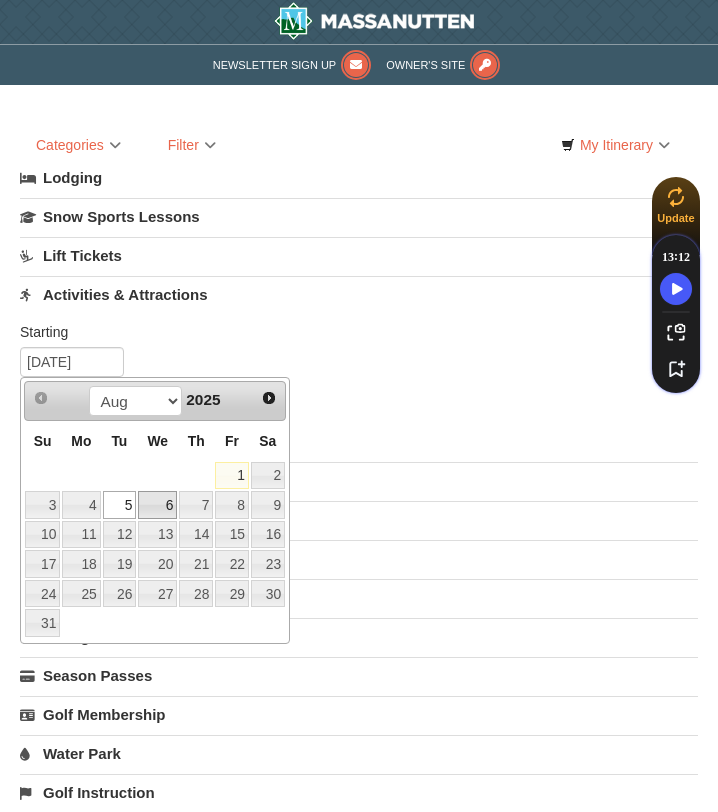 click on "6" at bounding box center [157, 505] 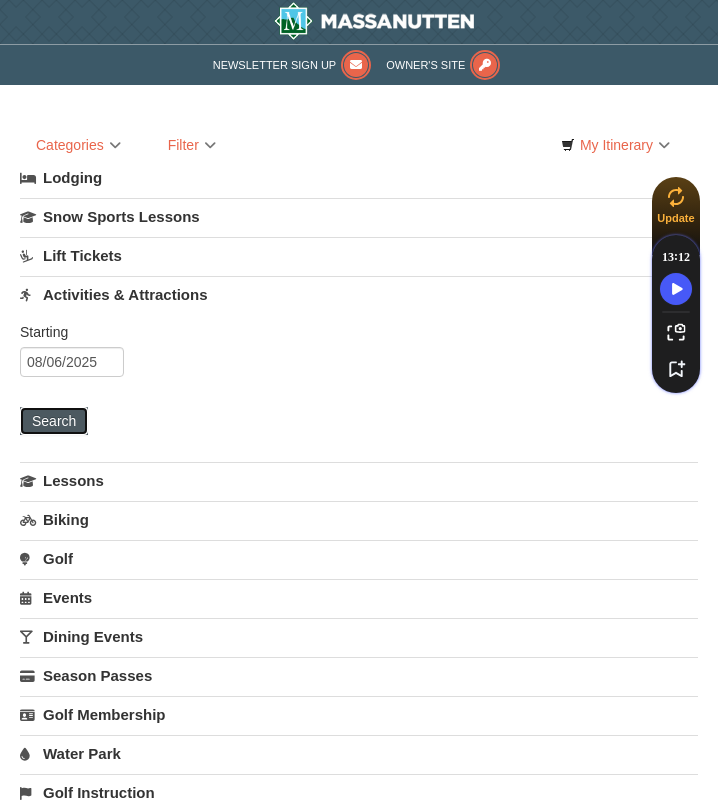 click on "Search" at bounding box center (54, 421) 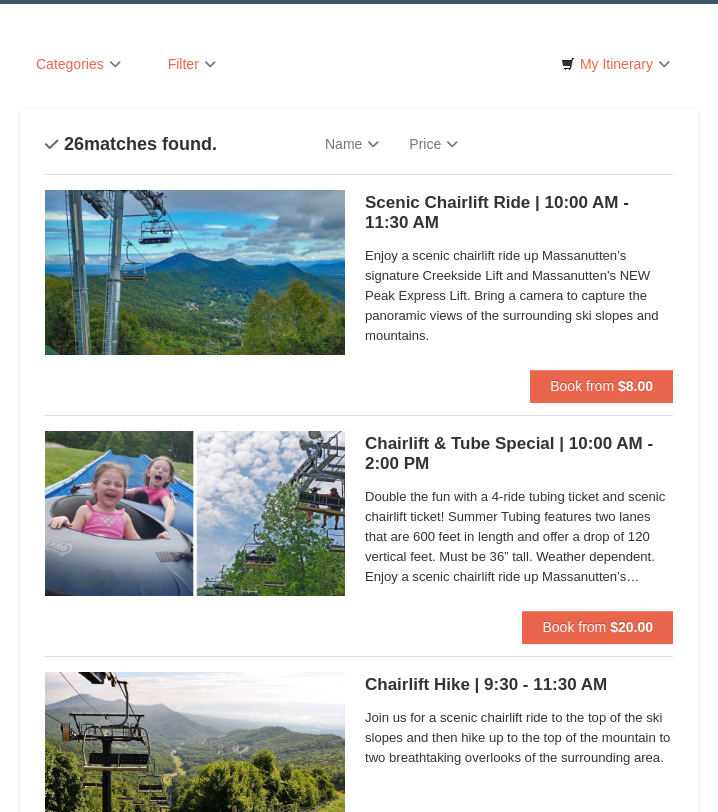 scroll, scrollTop: 70, scrollLeft: 0, axis: vertical 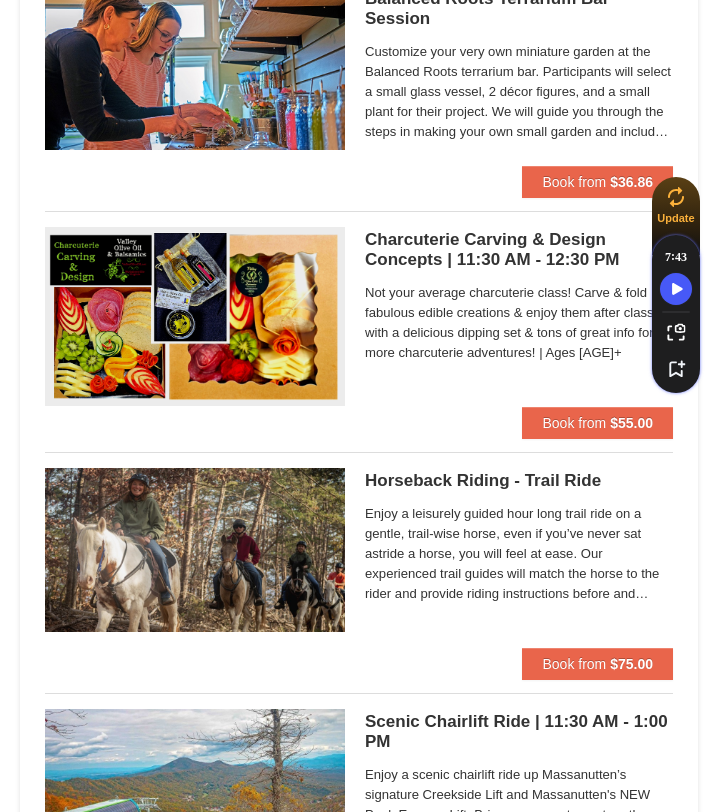 click on "Charcuterie Carving & Design Concepts | [TIME] - [TIME]  [LOCATION] Select Classes
Not your average charcuterie class!  Carve & fold fabulous edible creations & enjoy them after class with a delicious dipping set & tons of great info for more charcuterie adventures! | Ages [AGE]+
Book from   $55.00" at bounding box center (359, 324) 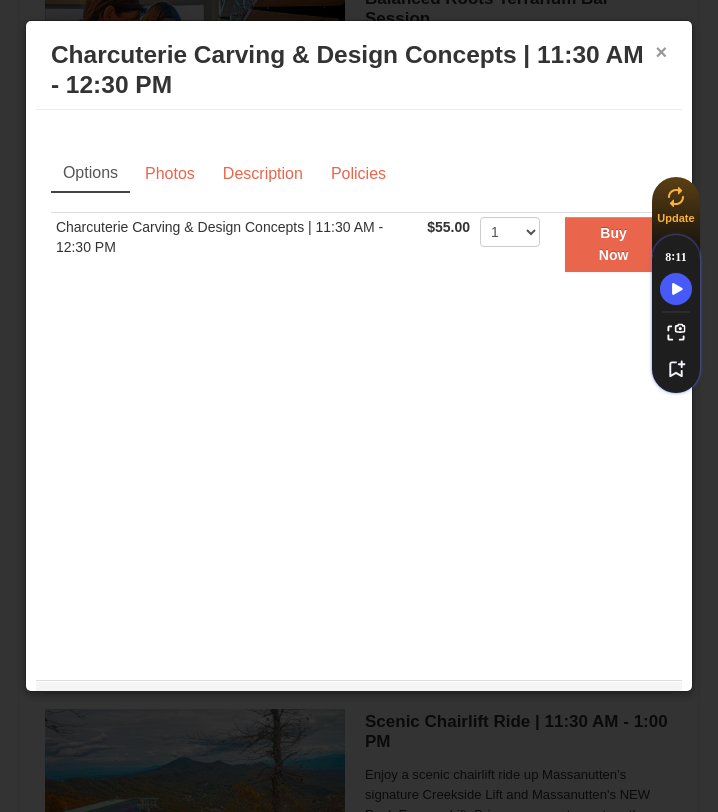 click on "×" at bounding box center (661, 52) 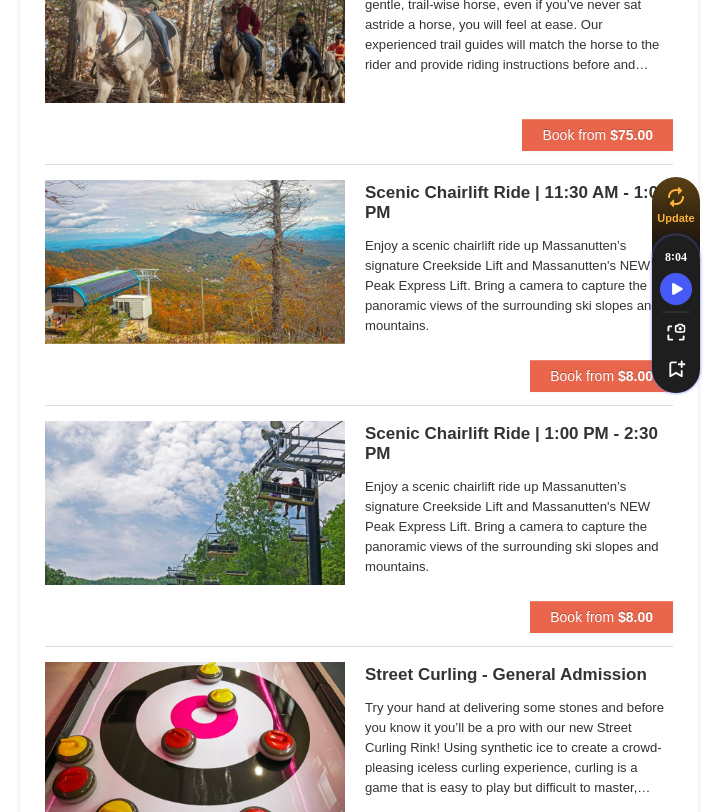 scroll, scrollTop: 0, scrollLeft: 0, axis: both 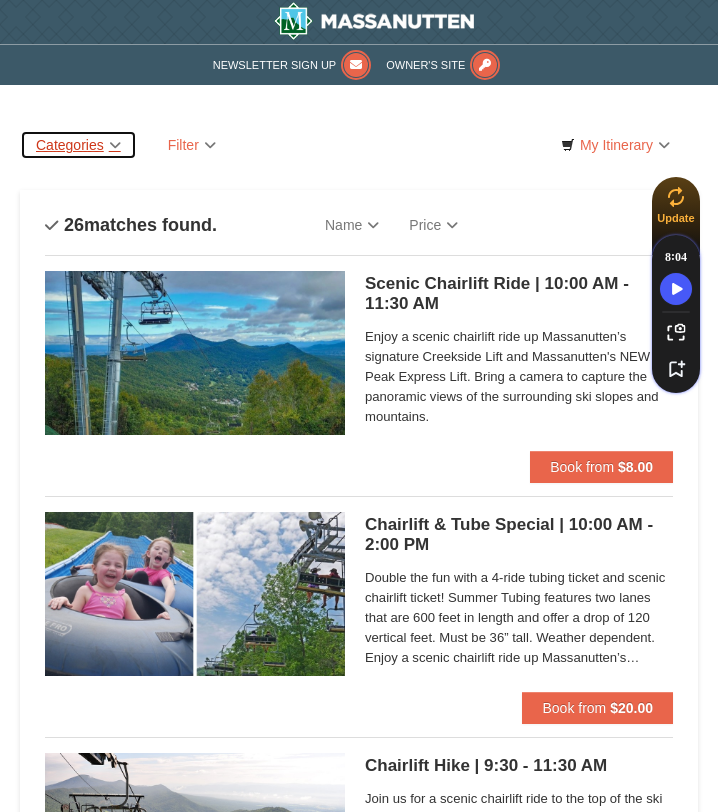 click on "Categories" at bounding box center [78, 145] 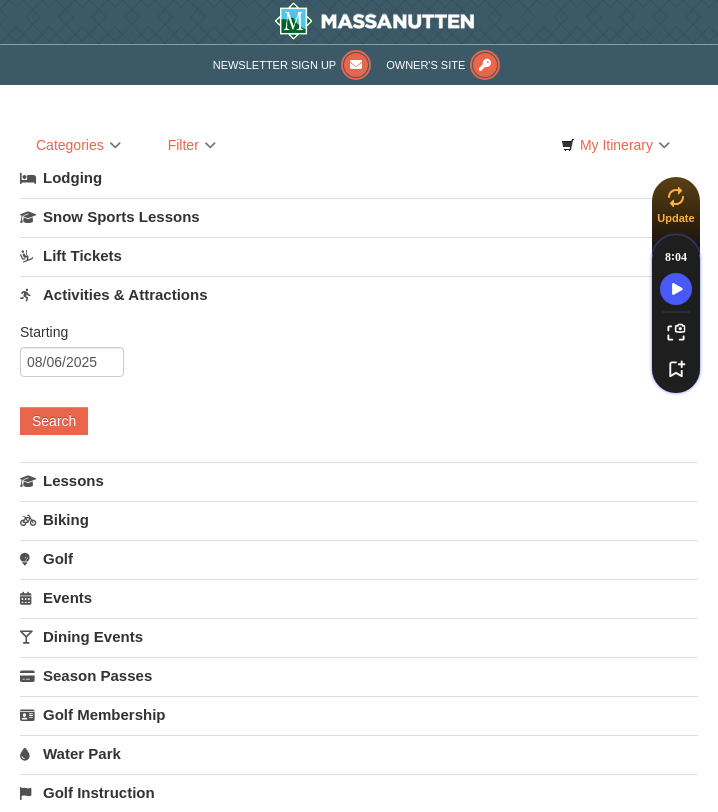 click on "Biking" at bounding box center (359, 519) 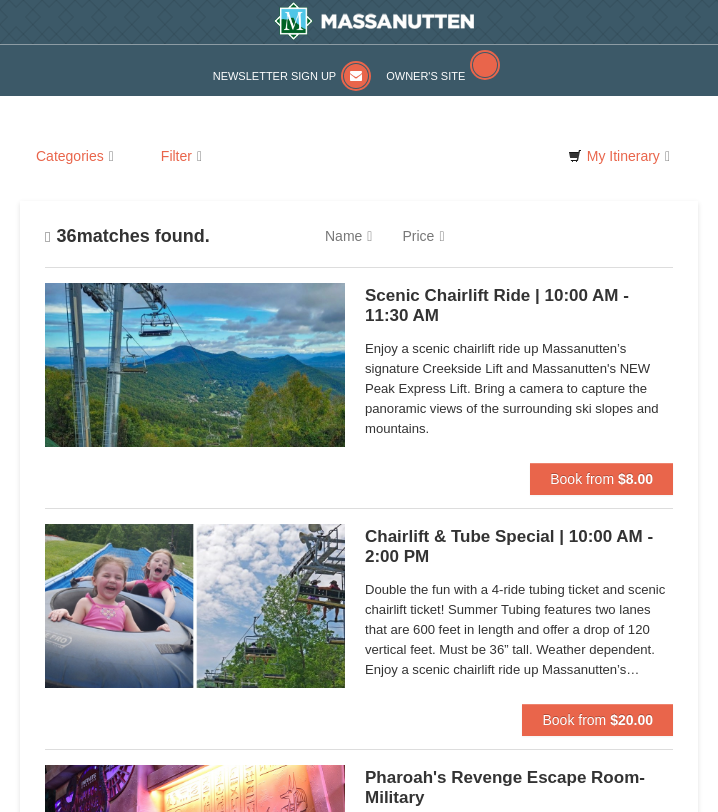 scroll, scrollTop: 0, scrollLeft: 0, axis: both 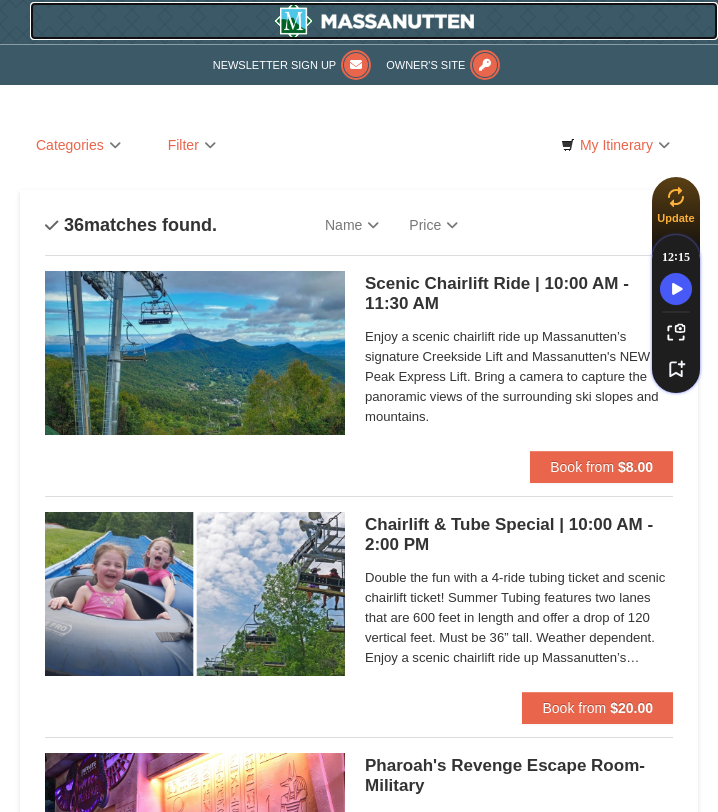 click at bounding box center (374, 21) 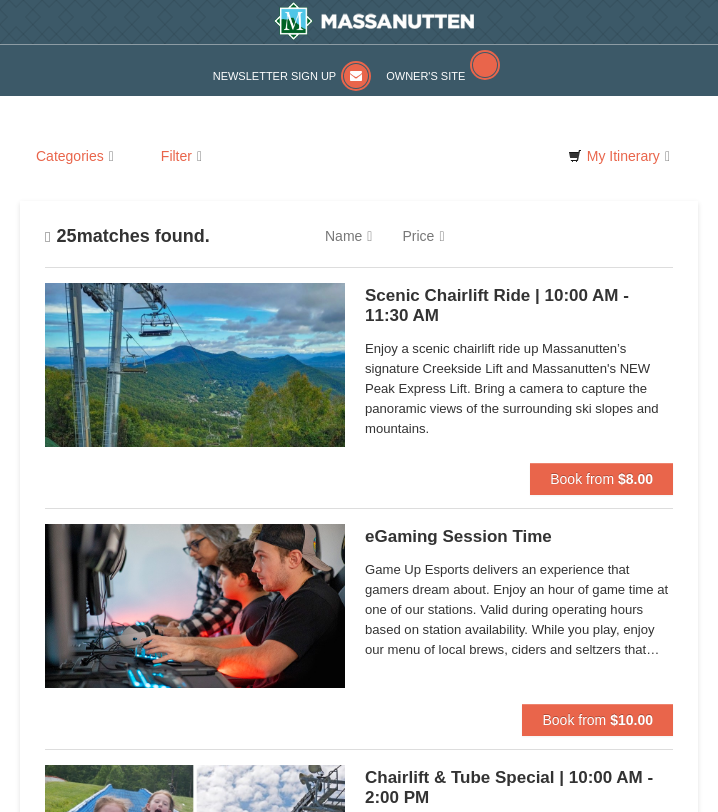 scroll, scrollTop: 0, scrollLeft: 0, axis: both 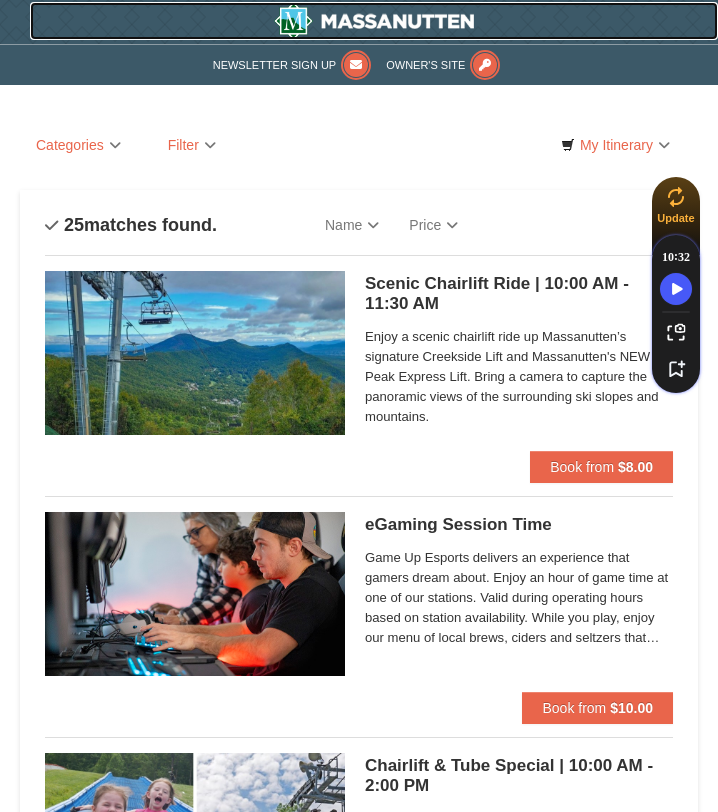 click at bounding box center [374, 21] 